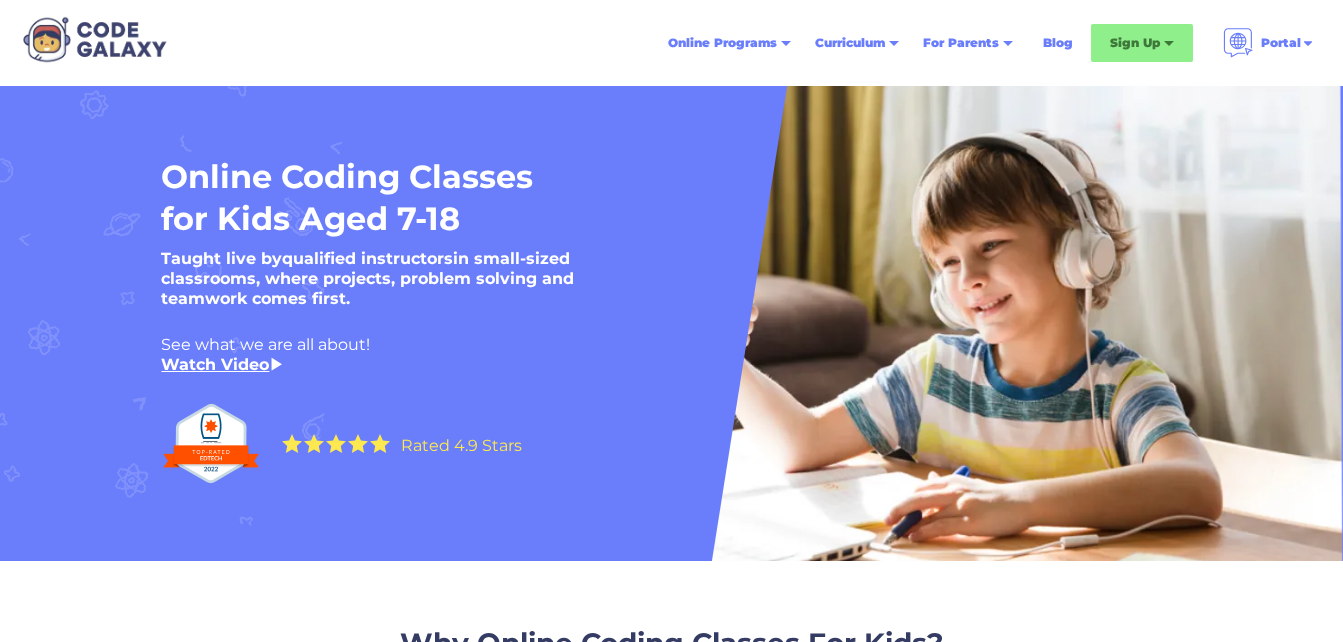 scroll, scrollTop: 185, scrollLeft: 0, axis: vertical 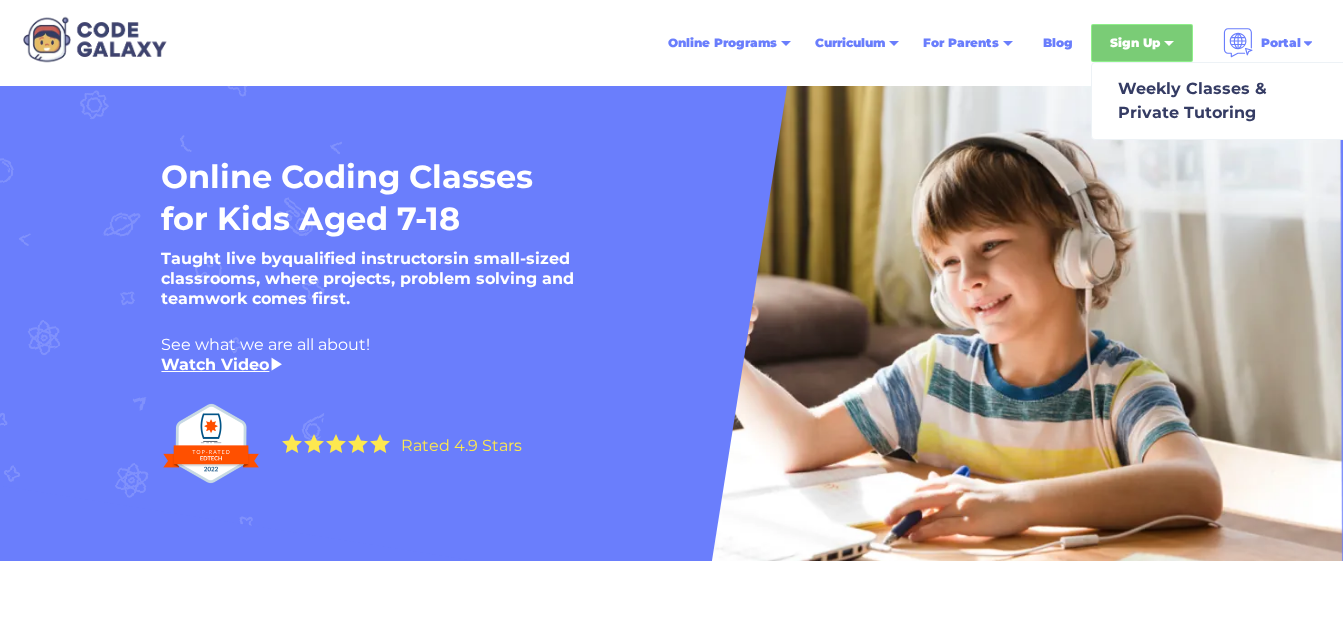 click on "Sign Up" at bounding box center [1135, 43] 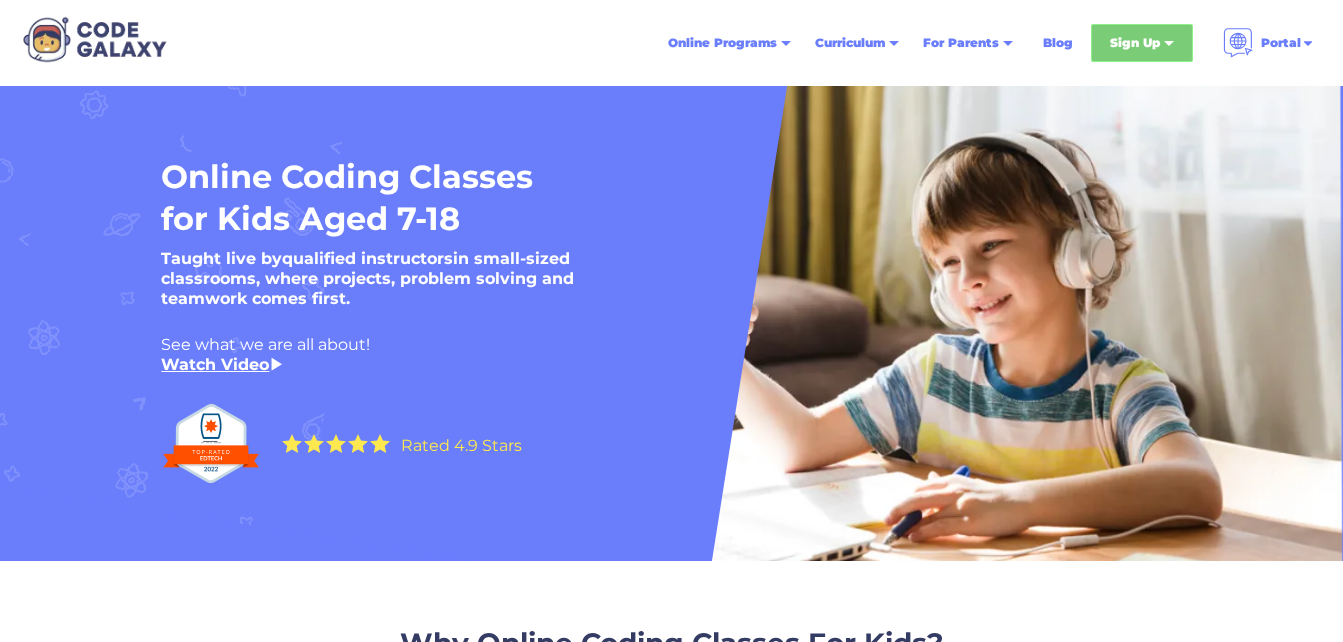 click on "Sign Up" at bounding box center (1135, 43) 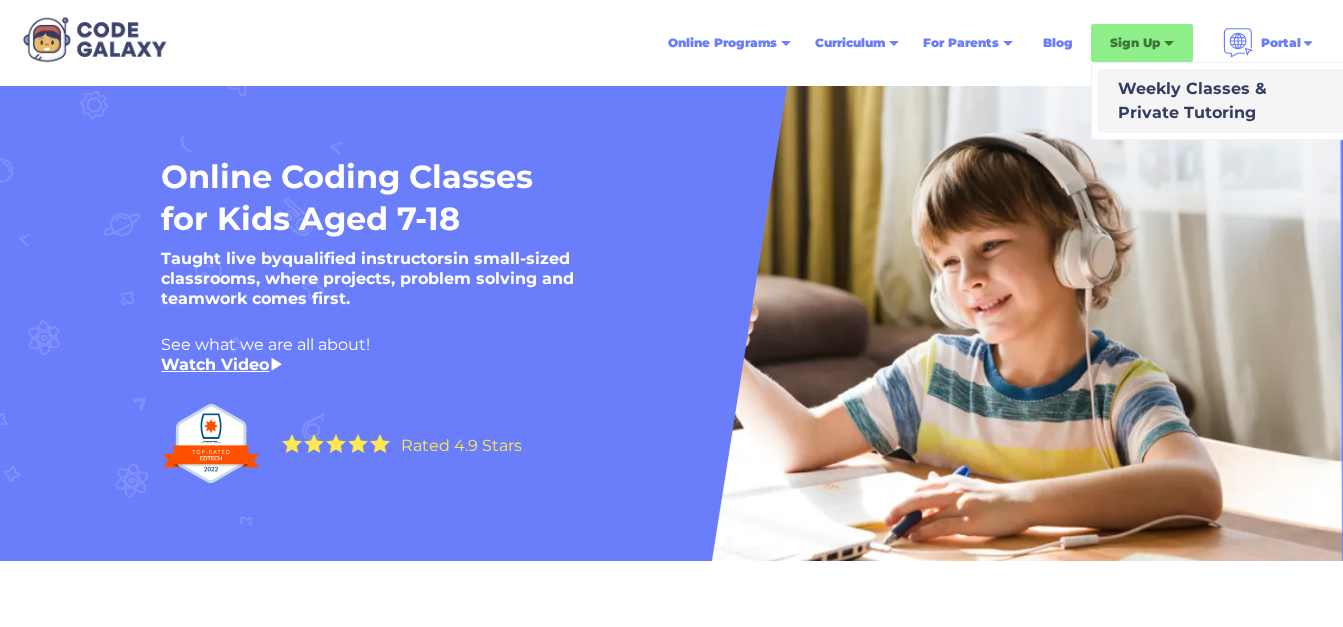 click on "Weekly Classes &  Private Tutoring" at bounding box center (1188, 101) 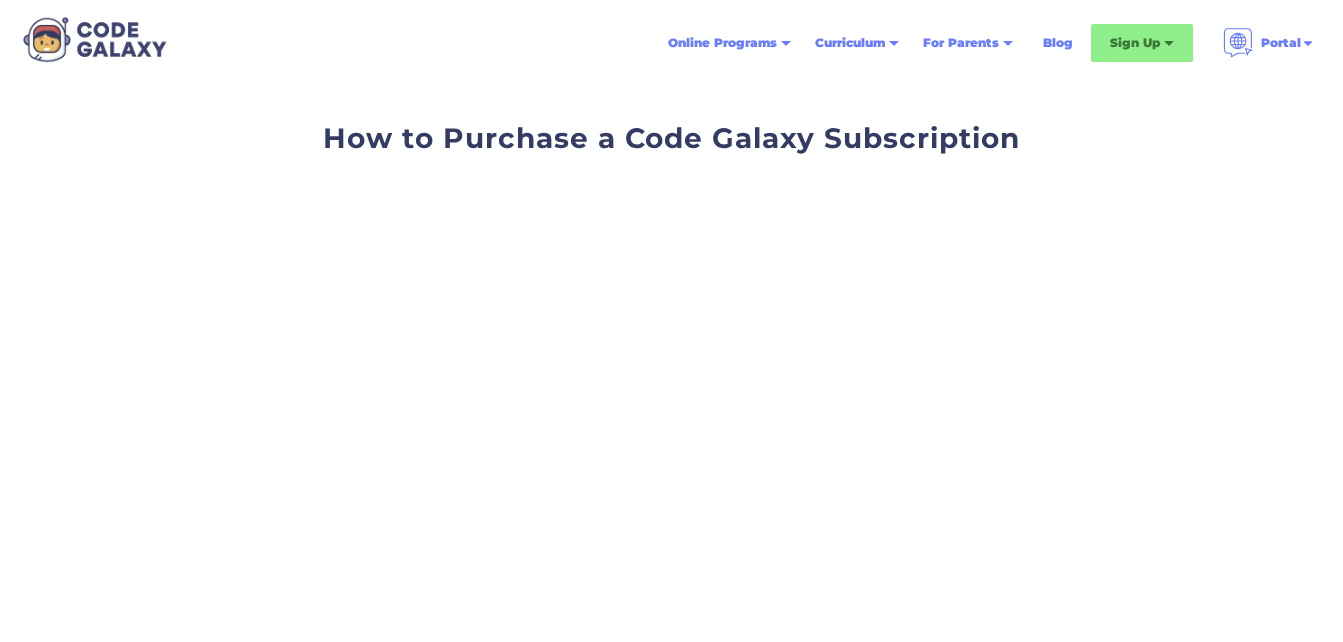 scroll, scrollTop: 0, scrollLeft: 0, axis: both 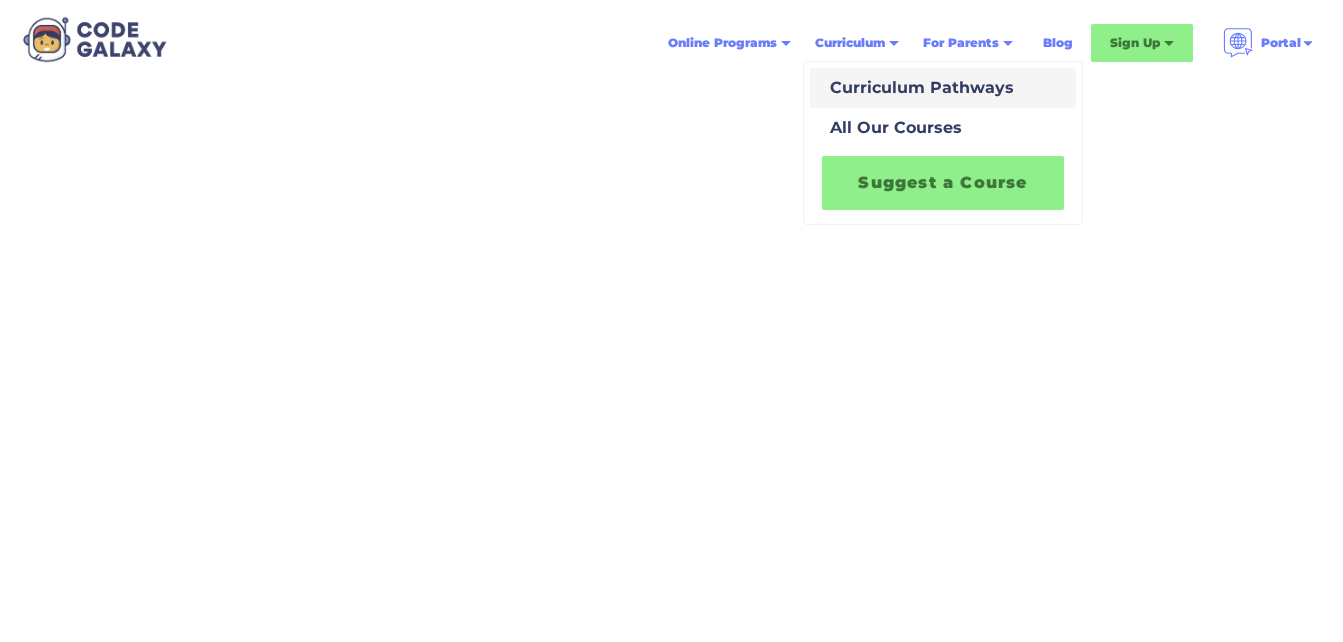click on "Curriculum Pathways" at bounding box center (918, 88) 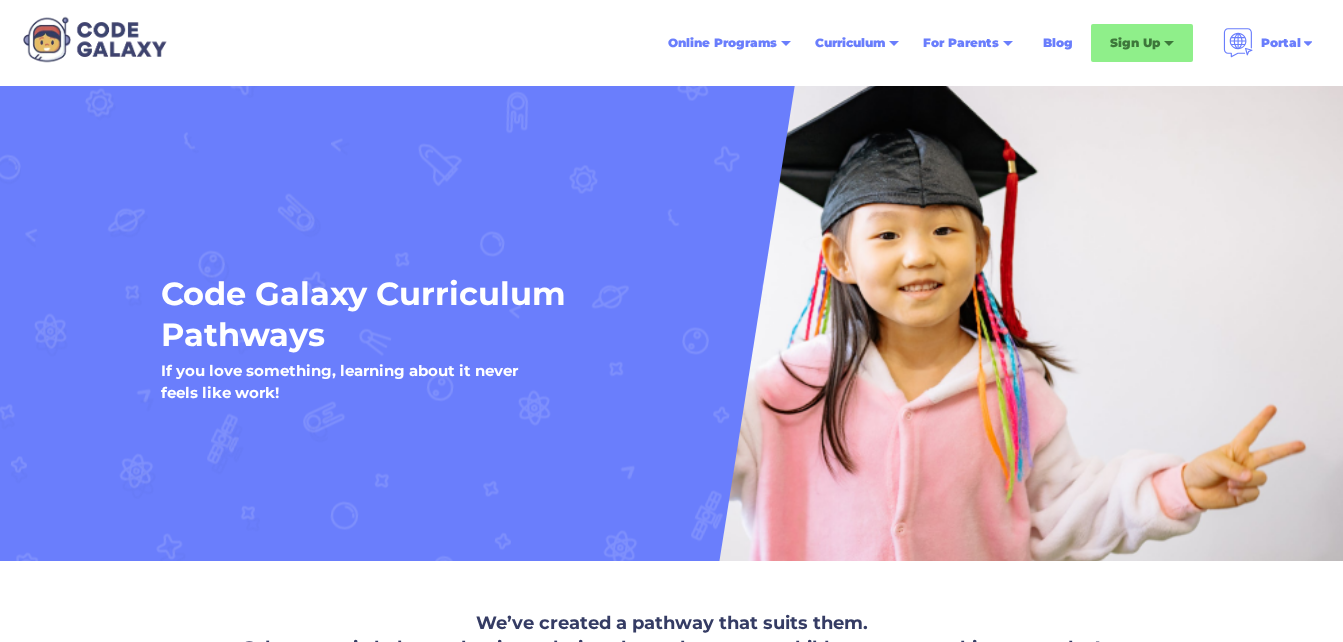 scroll, scrollTop: 0, scrollLeft: 0, axis: both 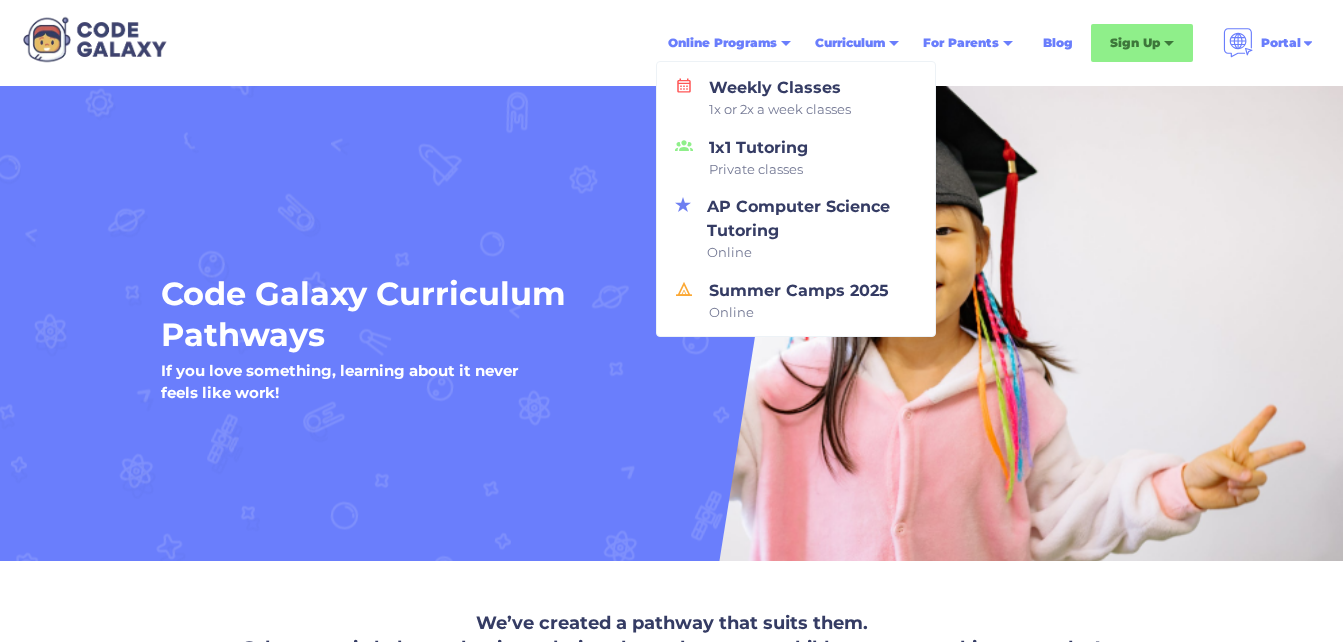 click on "Online Programs" at bounding box center [722, 43] 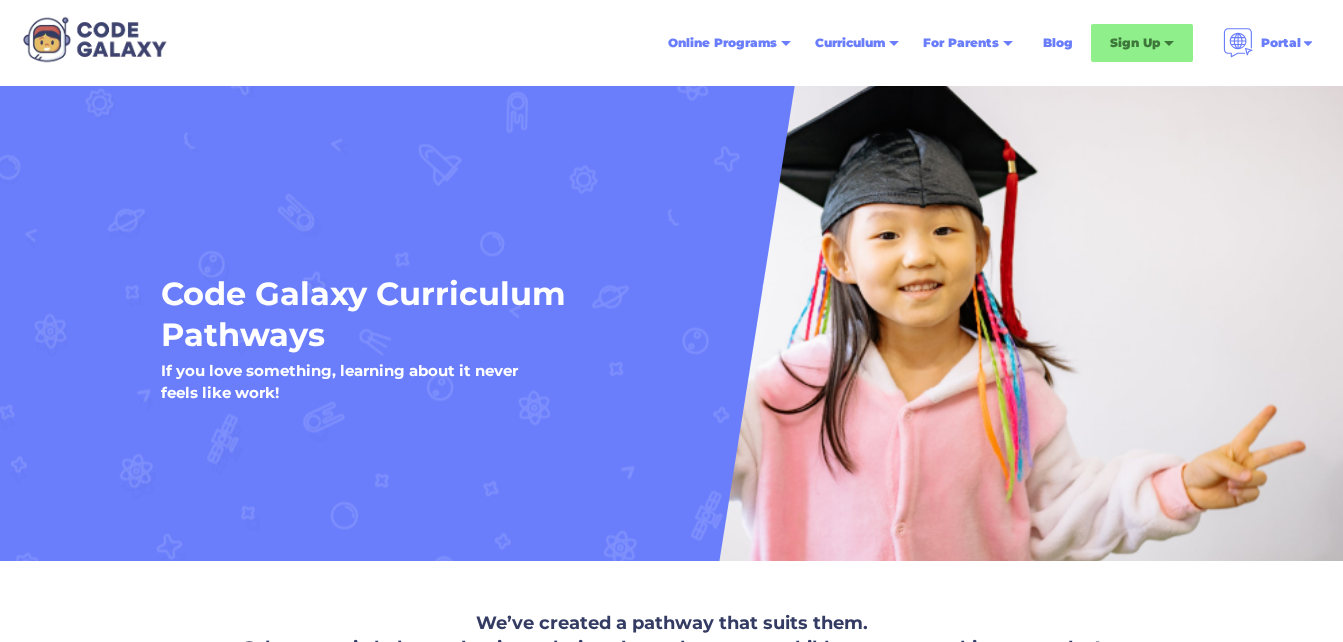 click on "Online Programs" at bounding box center (722, 43) 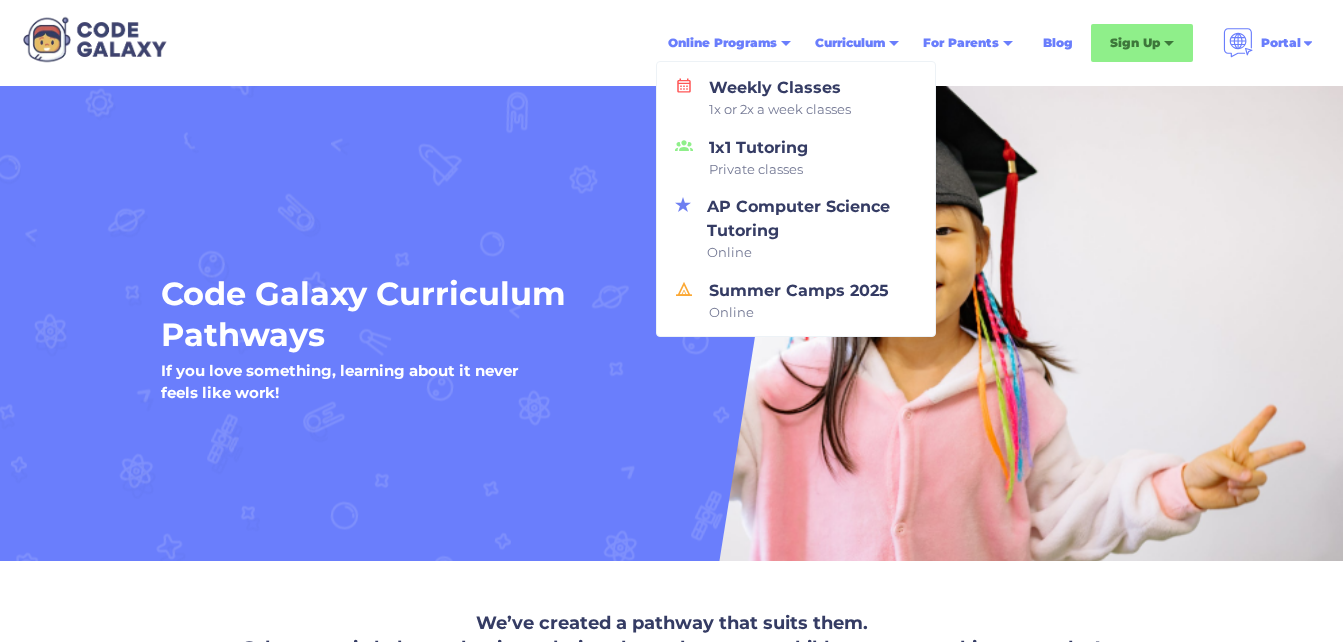click on "Online Programs" at bounding box center (722, 43) 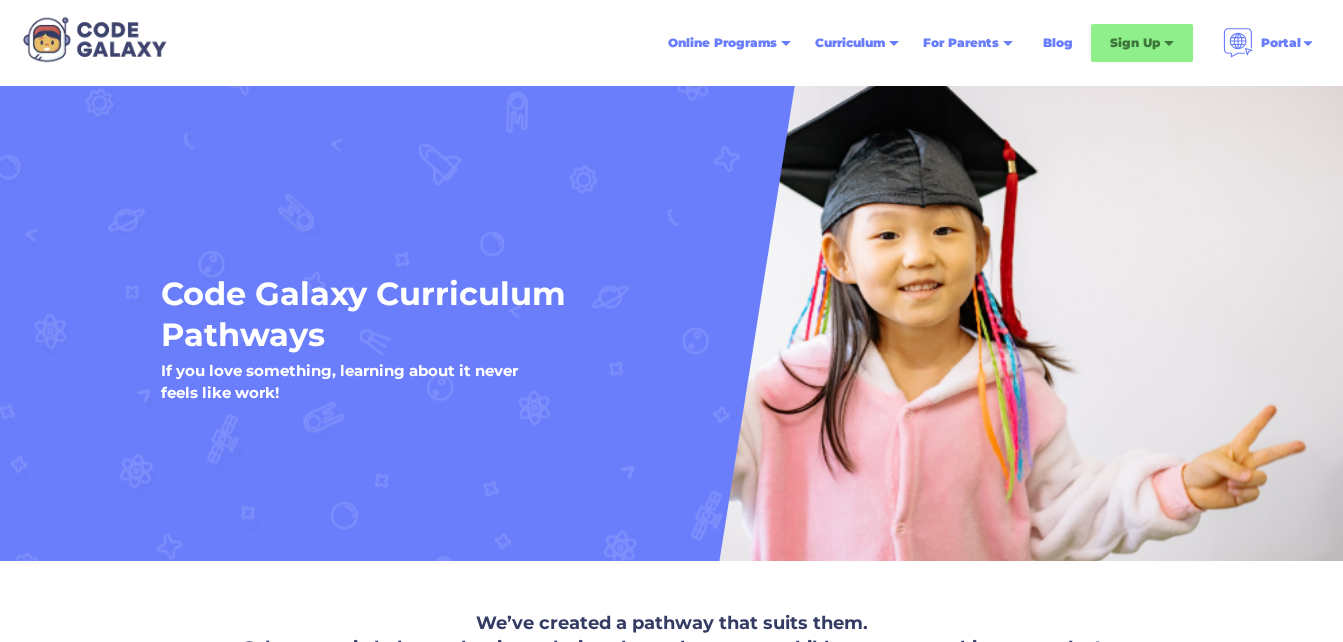 click on "Online Programs" at bounding box center [722, 43] 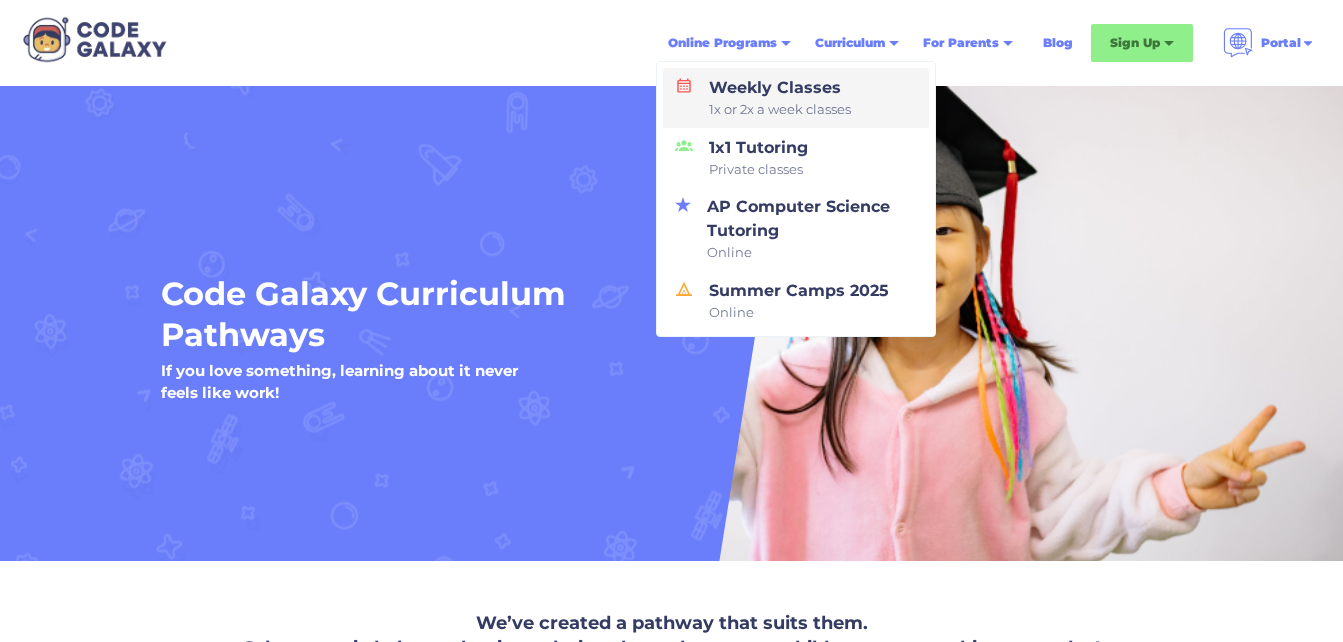 click on "Weekly Classes  1x or 2x a week classes" at bounding box center (796, 98) 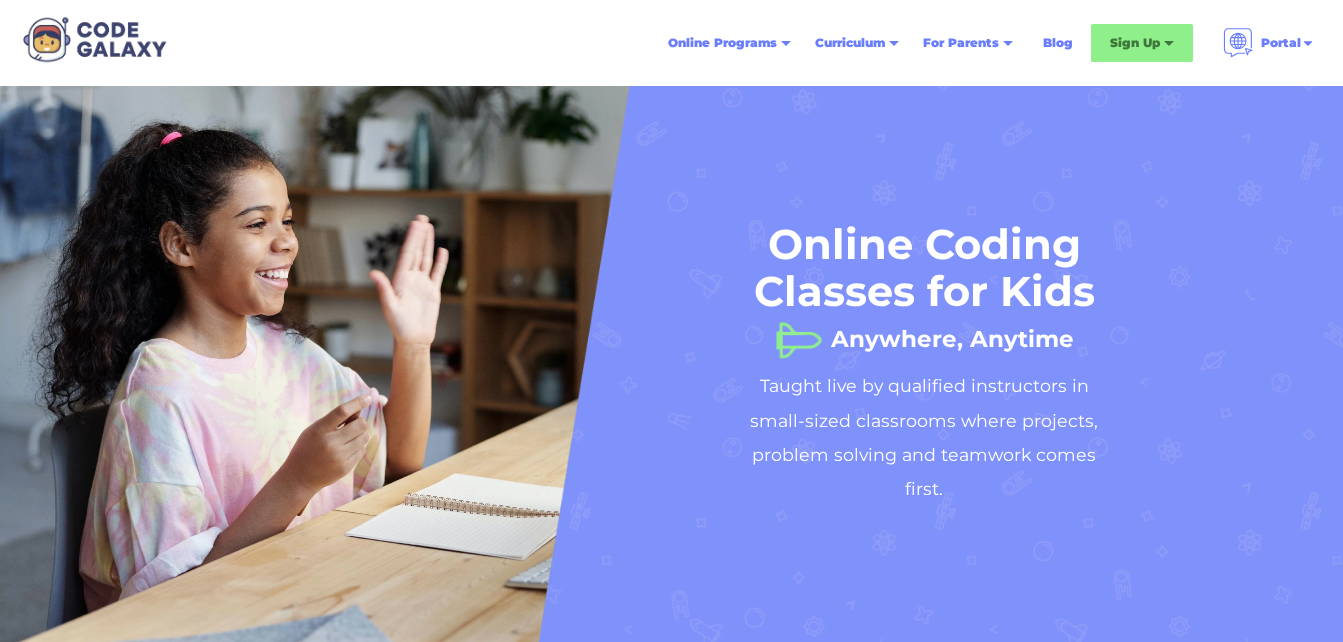 scroll, scrollTop: 0, scrollLeft: 0, axis: both 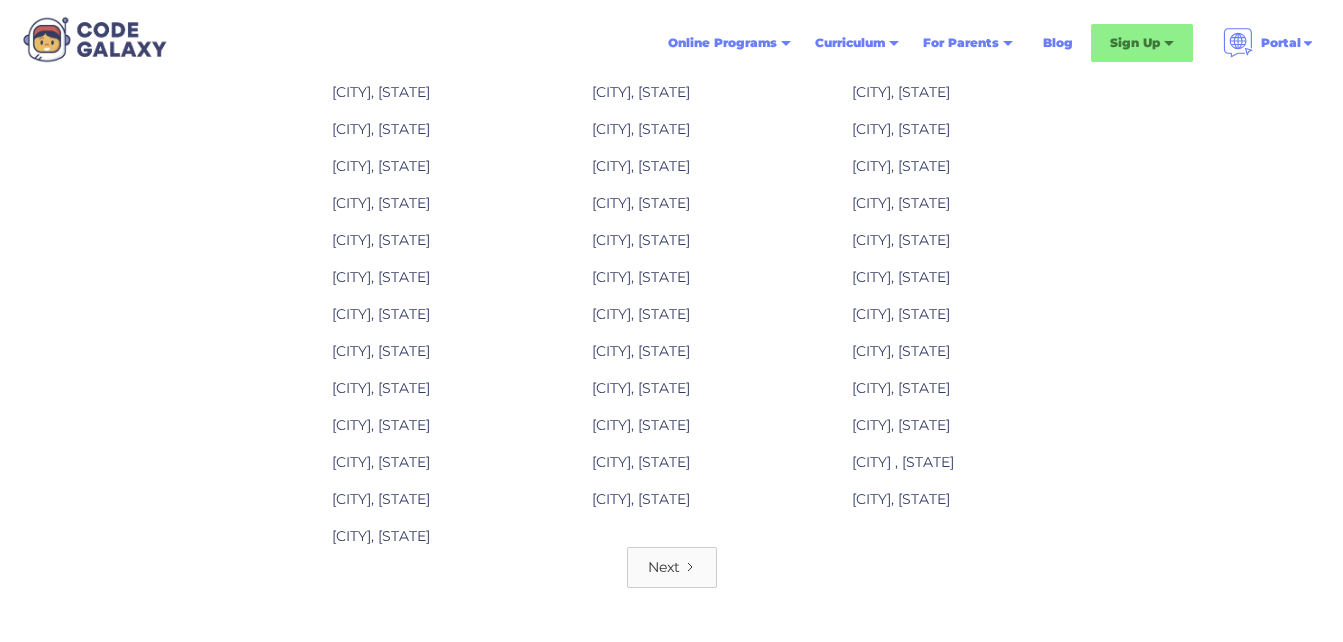 click on "Next" at bounding box center [664, 567] 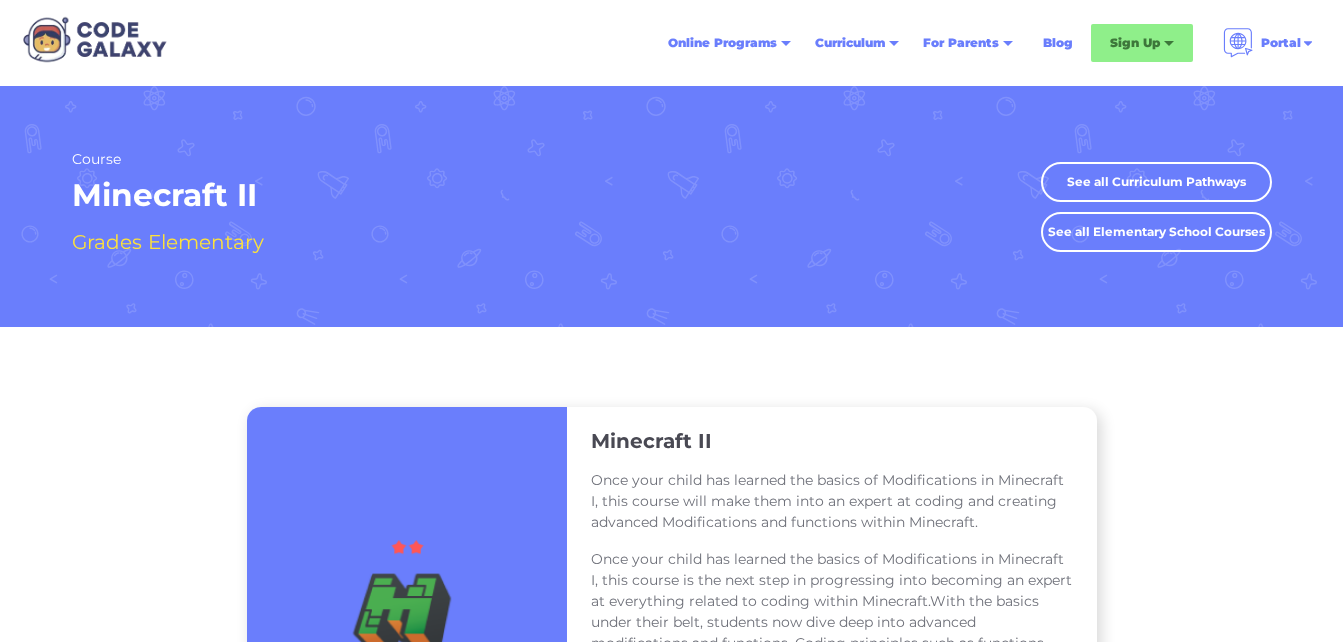 scroll, scrollTop: 0, scrollLeft: 0, axis: both 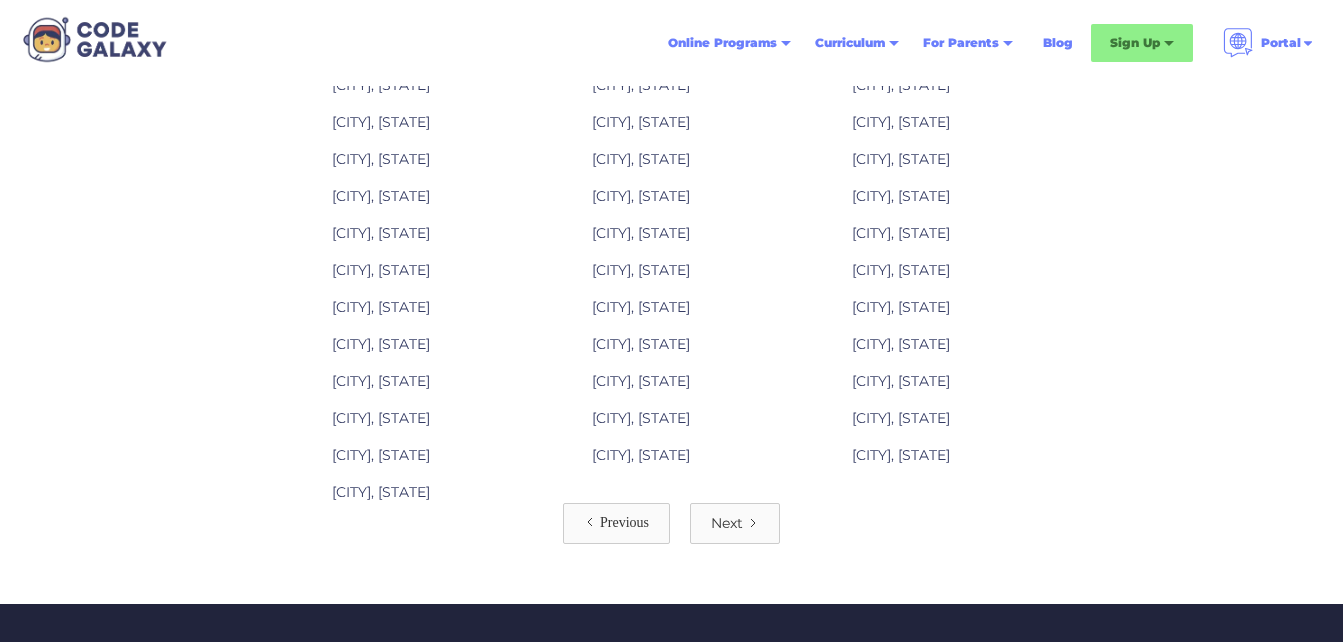 click on "Next" at bounding box center [735, 523] 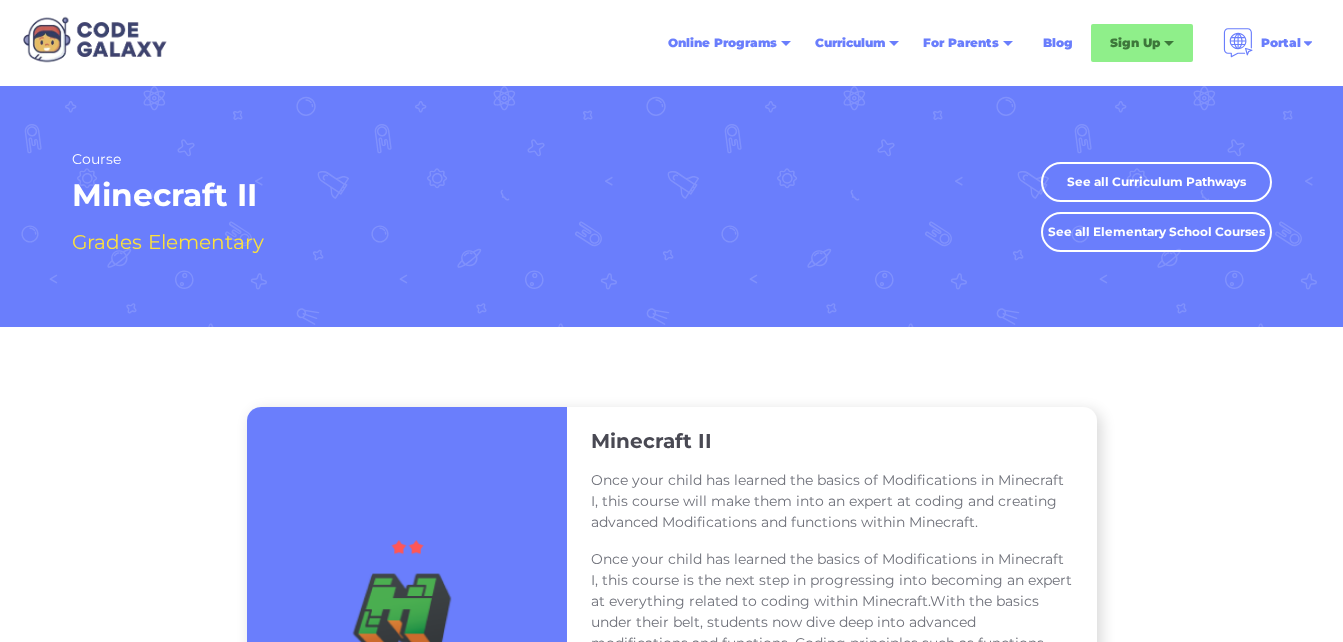 scroll, scrollTop: 0, scrollLeft: 0, axis: both 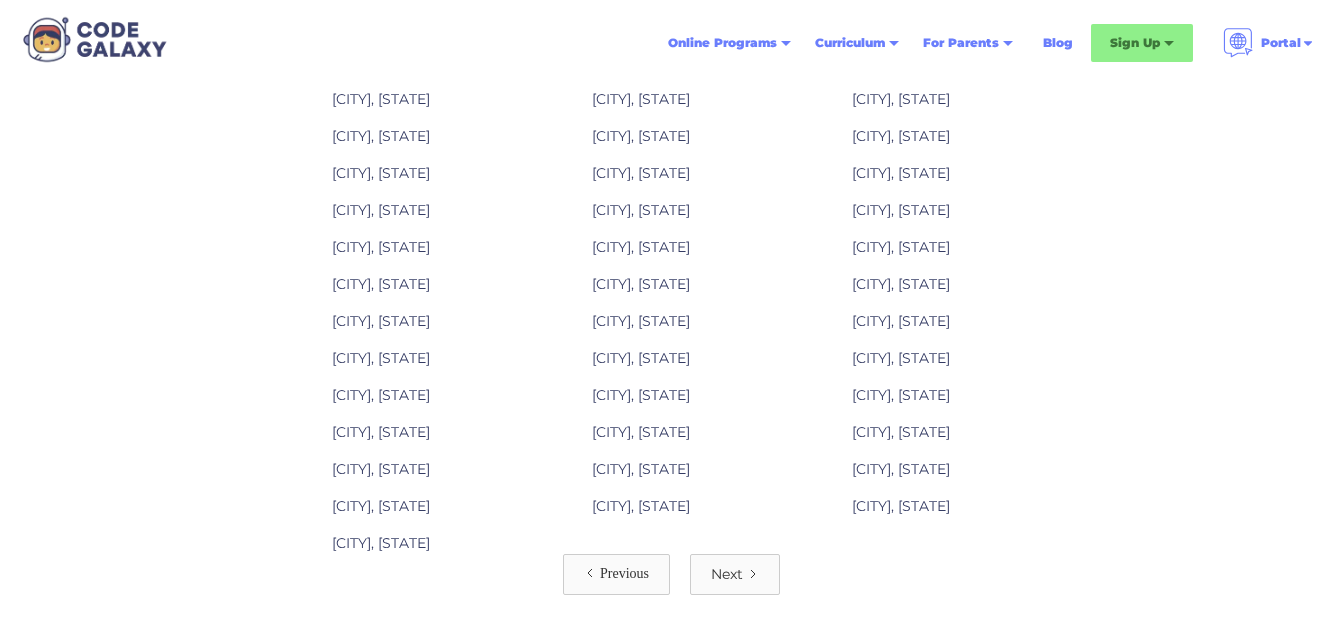 click 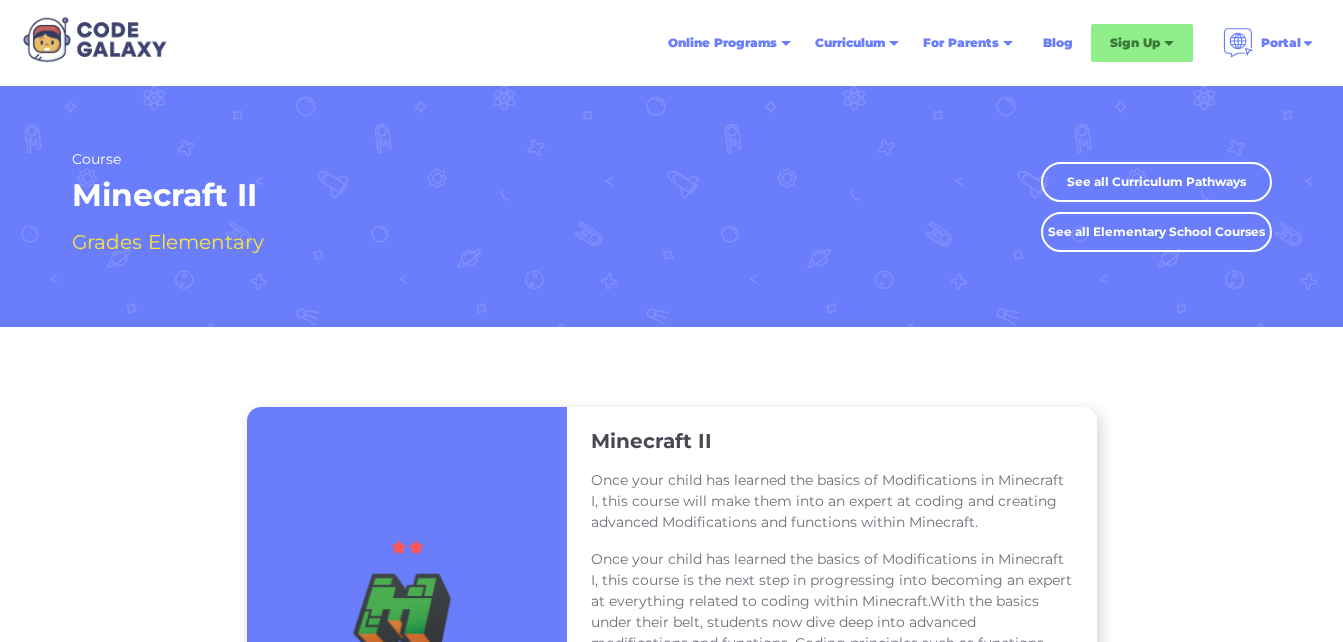 scroll, scrollTop: 0, scrollLeft: 0, axis: both 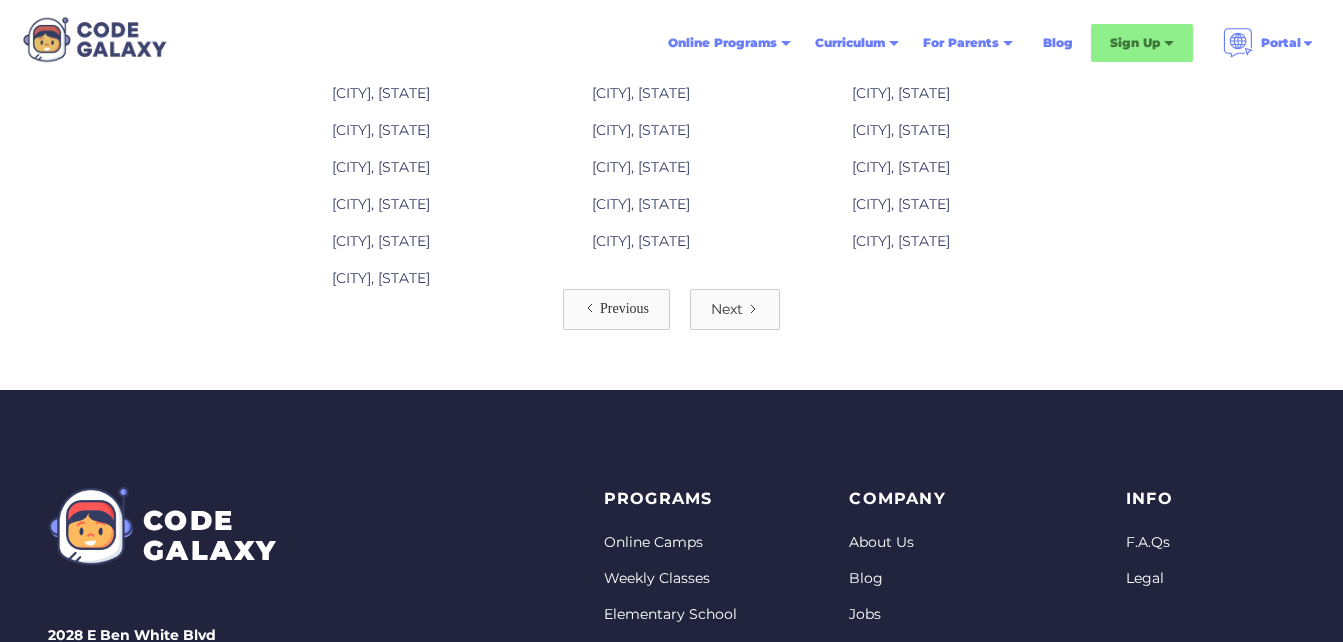 click on "Next" at bounding box center (735, 309) 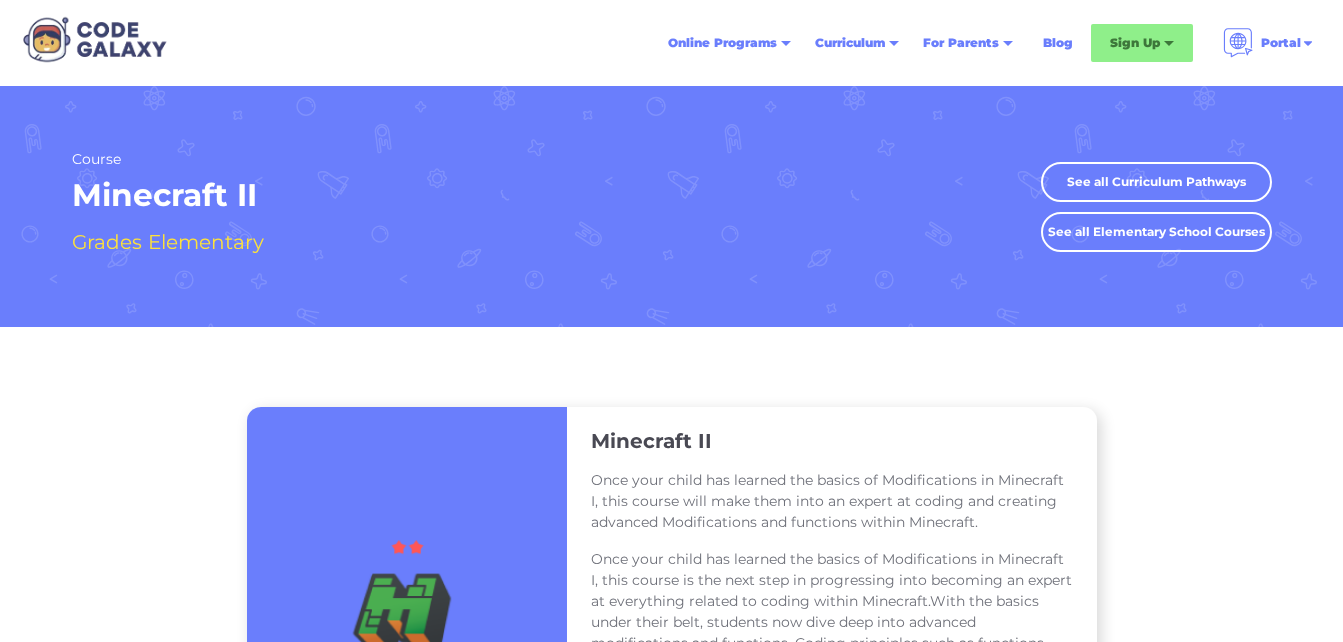 scroll, scrollTop: 0, scrollLeft: 0, axis: both 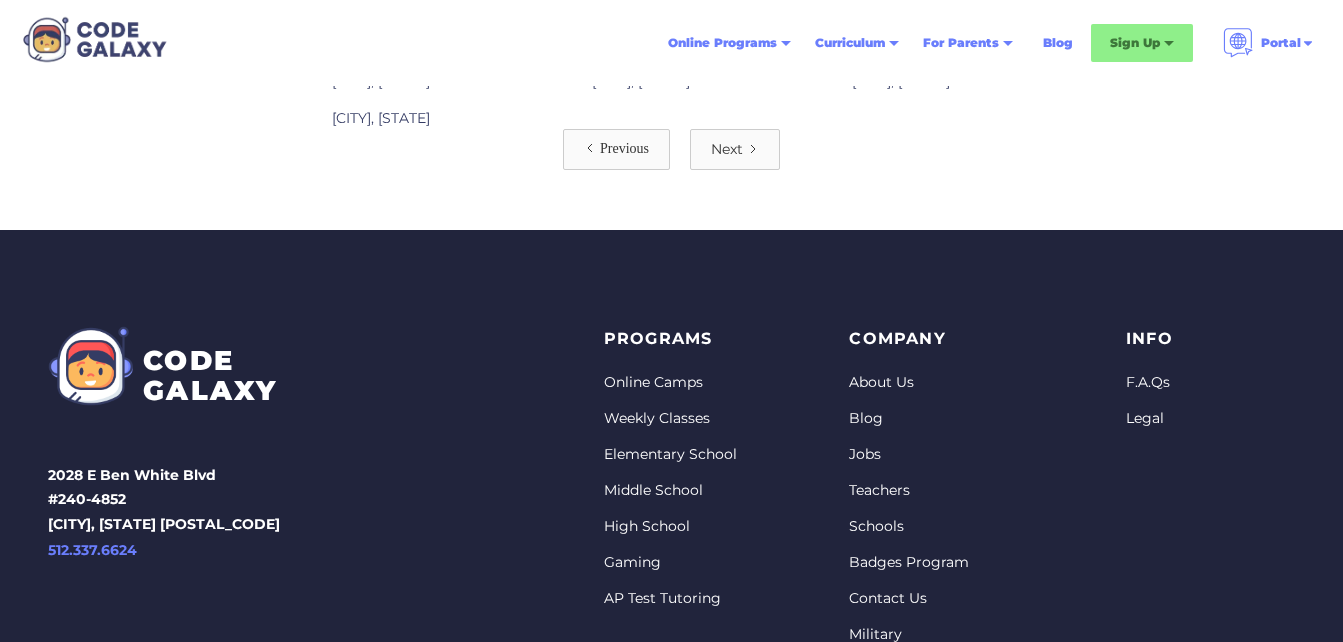 click on "Next" at bounding box center (727, 149) 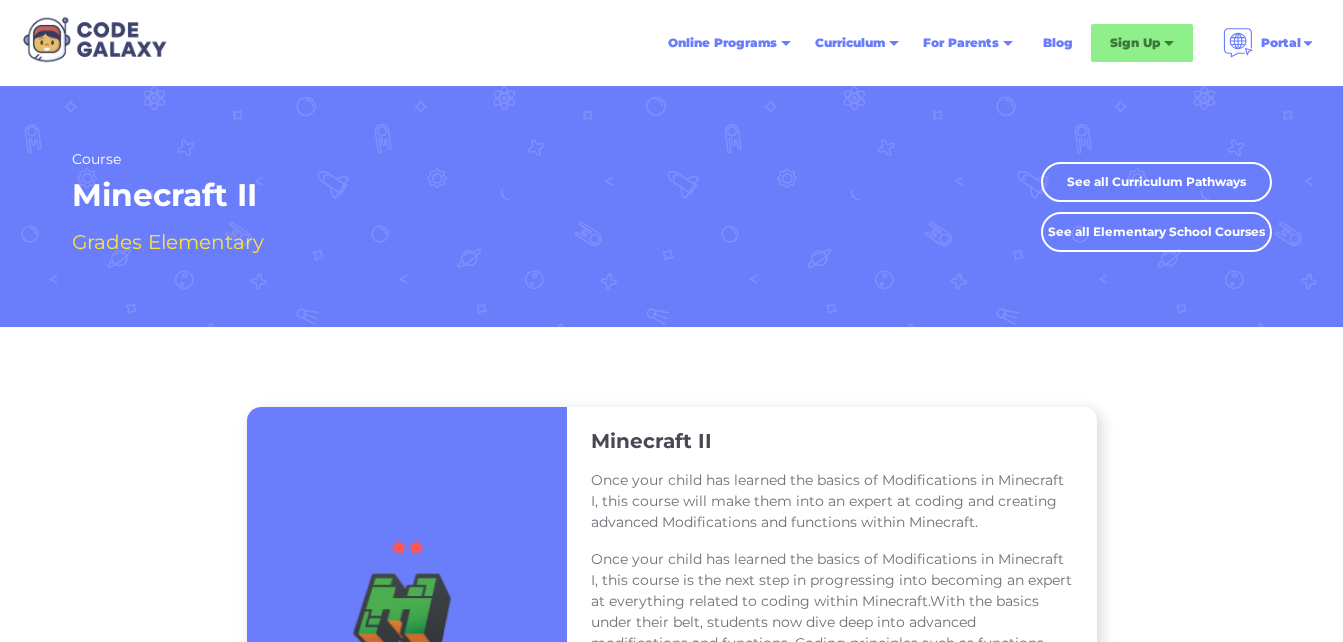 scroll, scrollTop: 0, scrollLeft: 0, axis: both 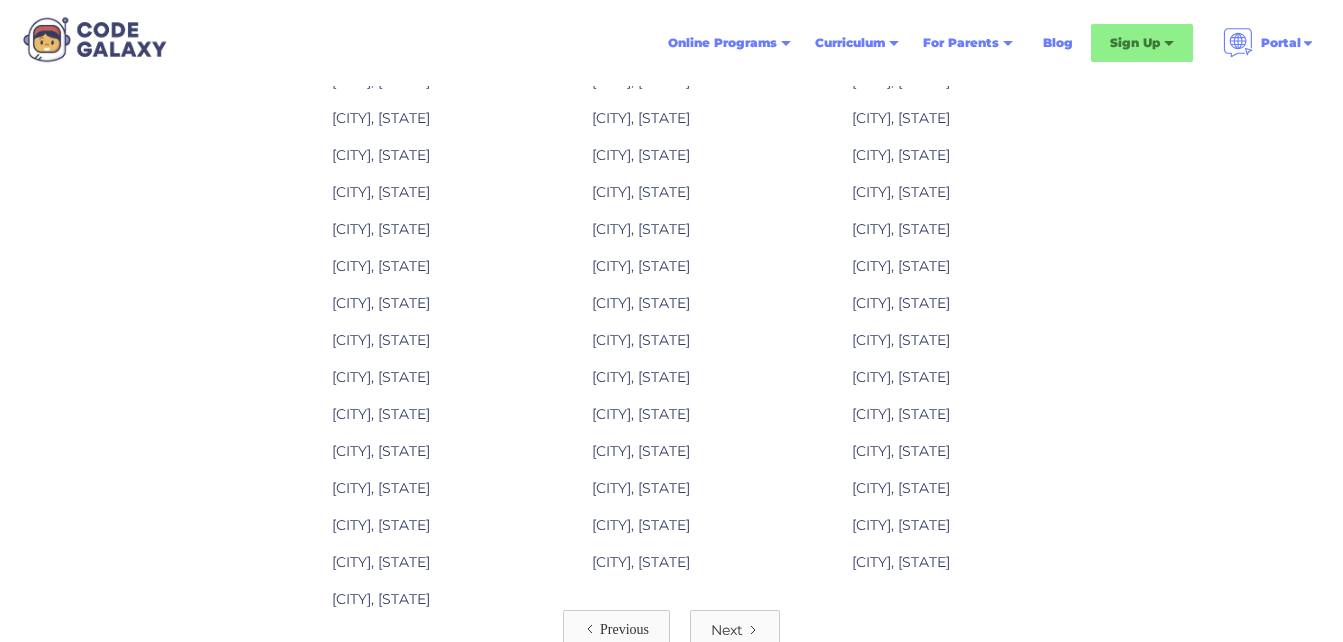 click on "Next" at bounding box center (727, 630) 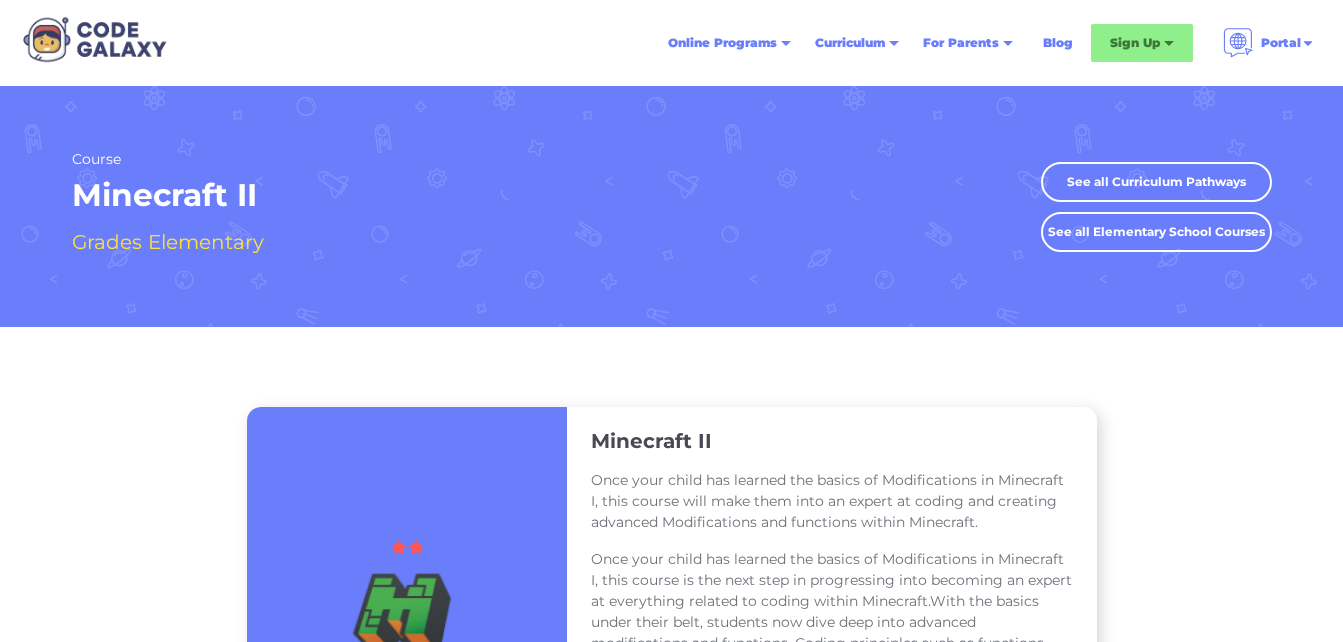 scroll, scrollTop: 0, scrollLeft: 0, axis: both 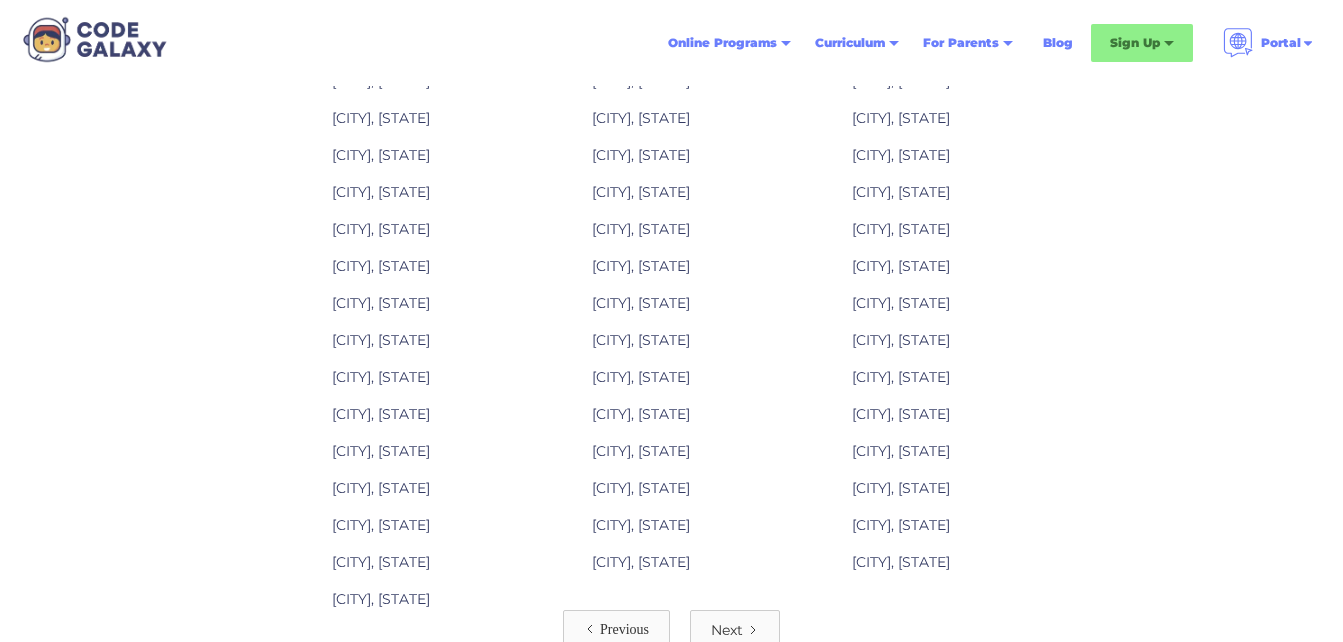 click on "[CITY], [STATE]" at bounding box center [641, 303] 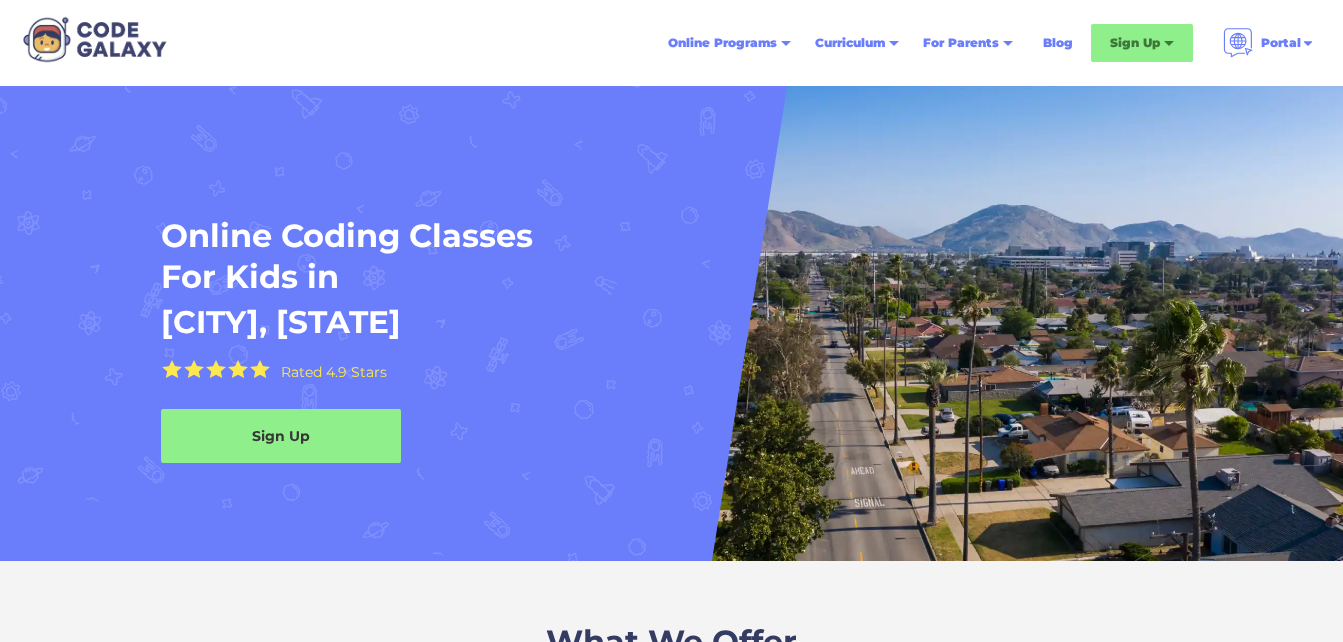 scroll, scrollTop: 0, scrollLeft: 0, axis: both 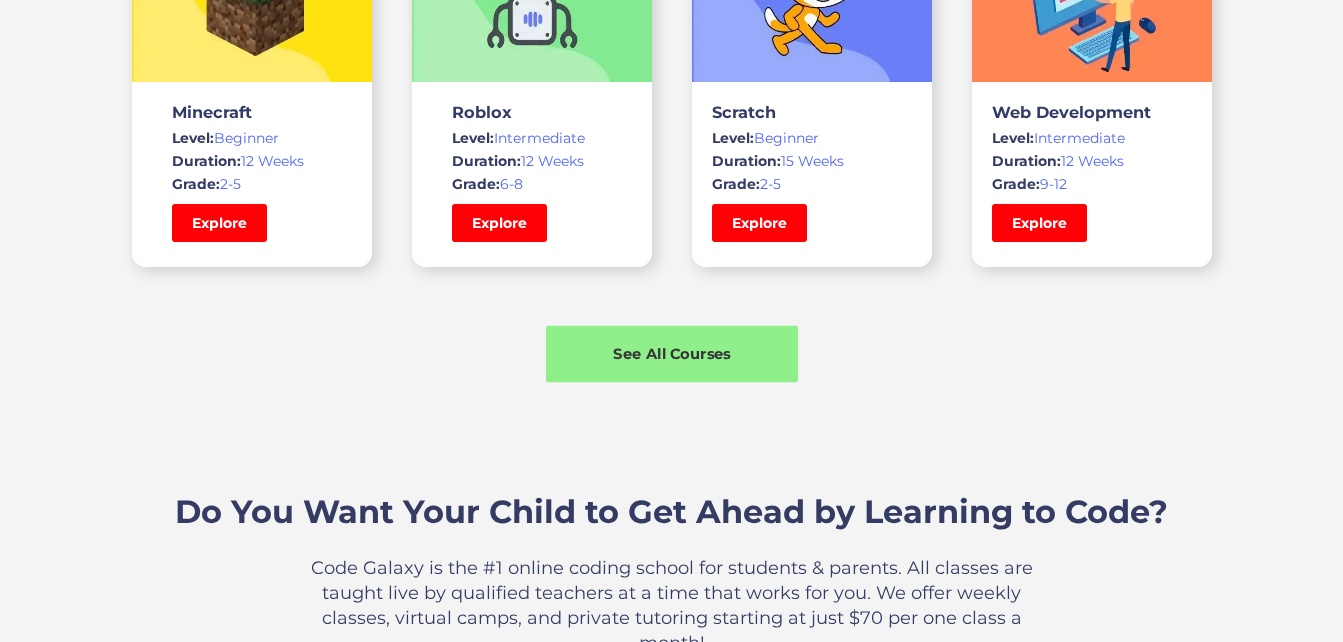 click on "See All Courses" at bounding box center [672, 353] 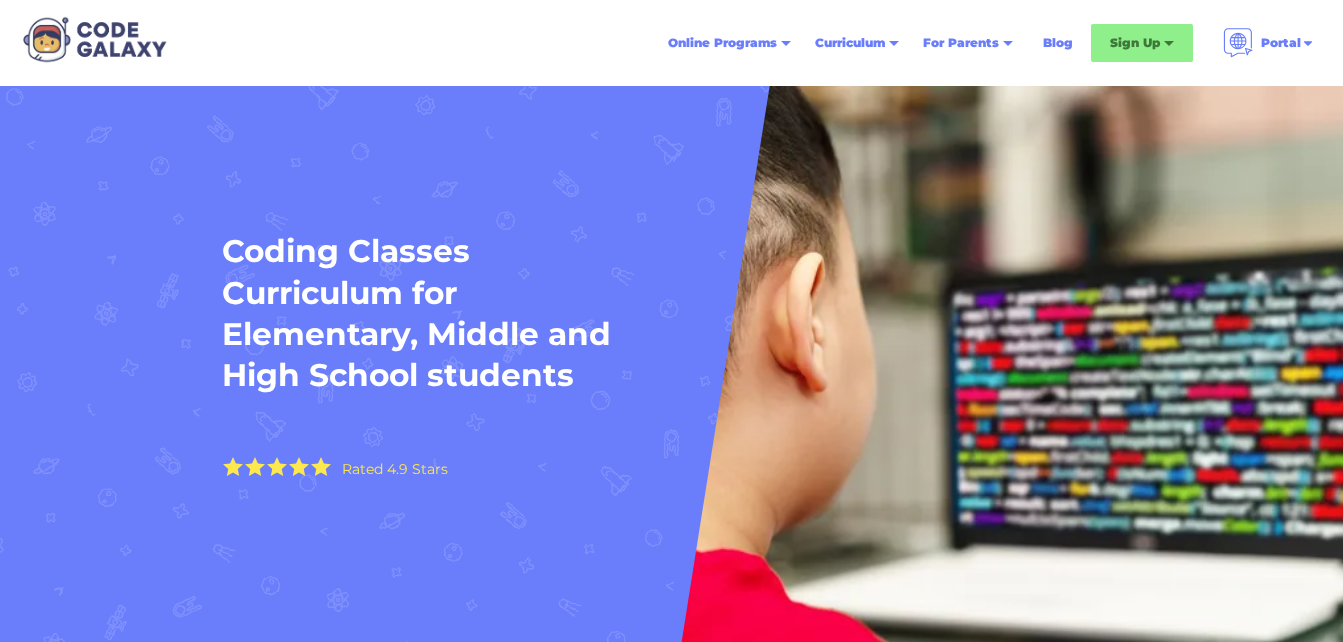 scroll, scrollTop: 0, scrollLeft: 0, axis: both 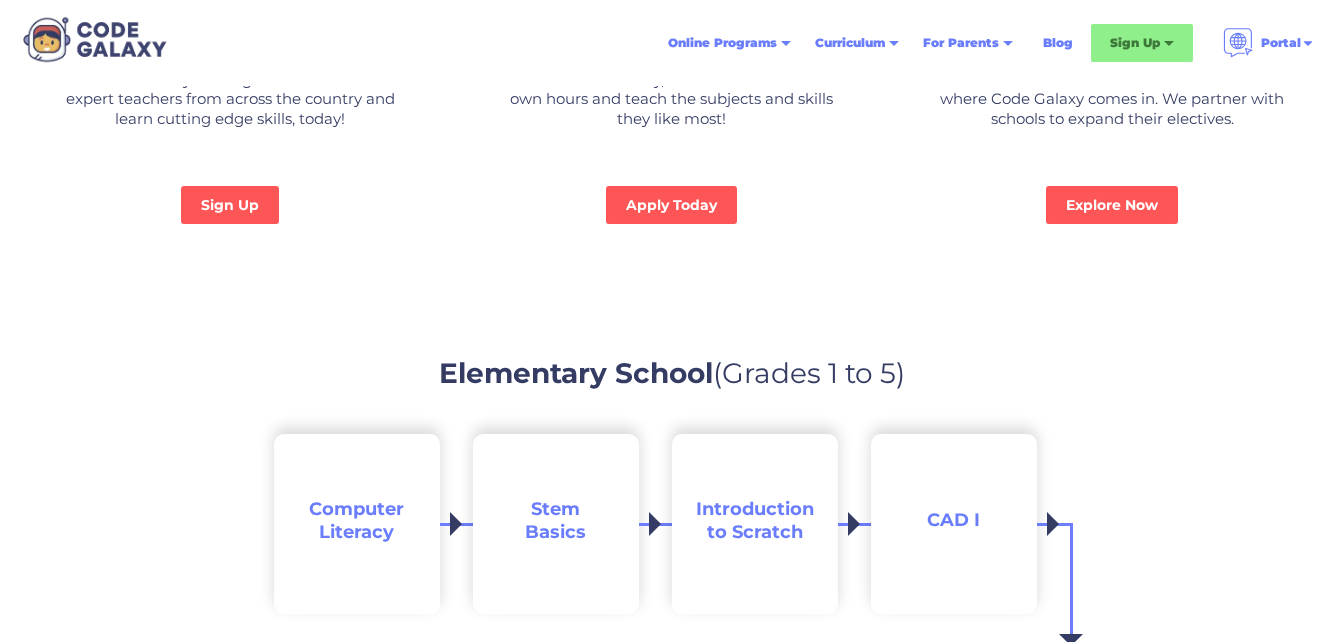 click on "Computer Literacy" at bounding box center (356, 520) 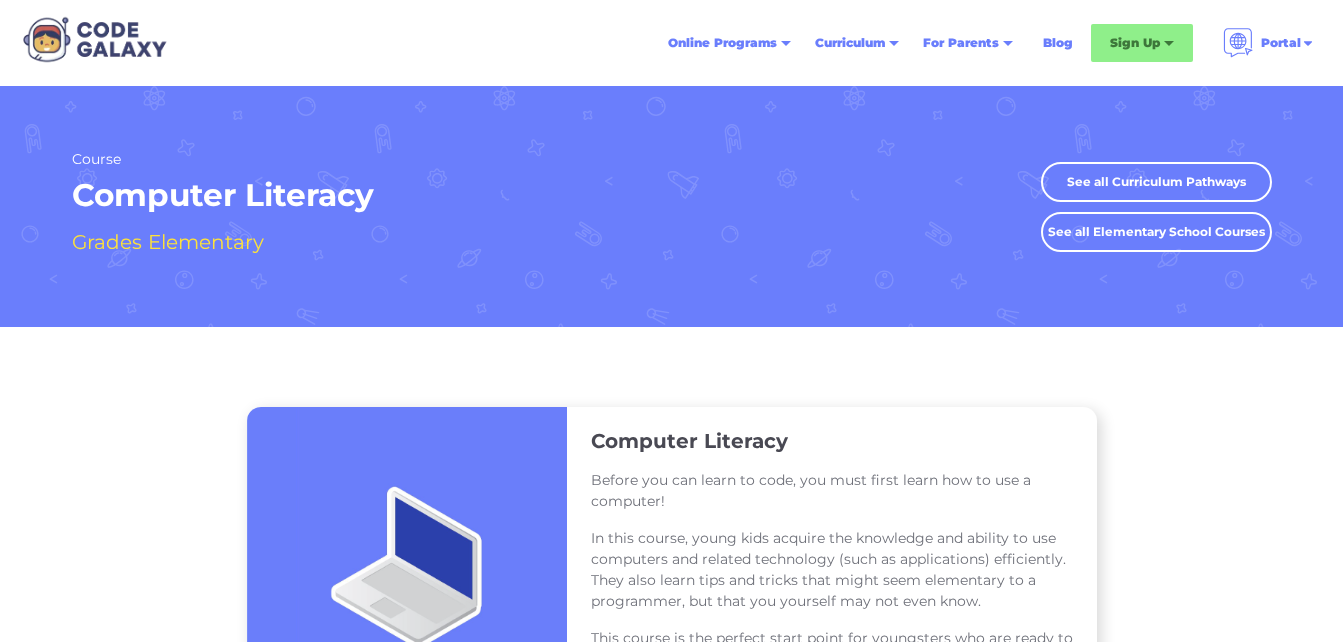 scroll, scrollTop: 0, scrollLeft: 0, axis: both 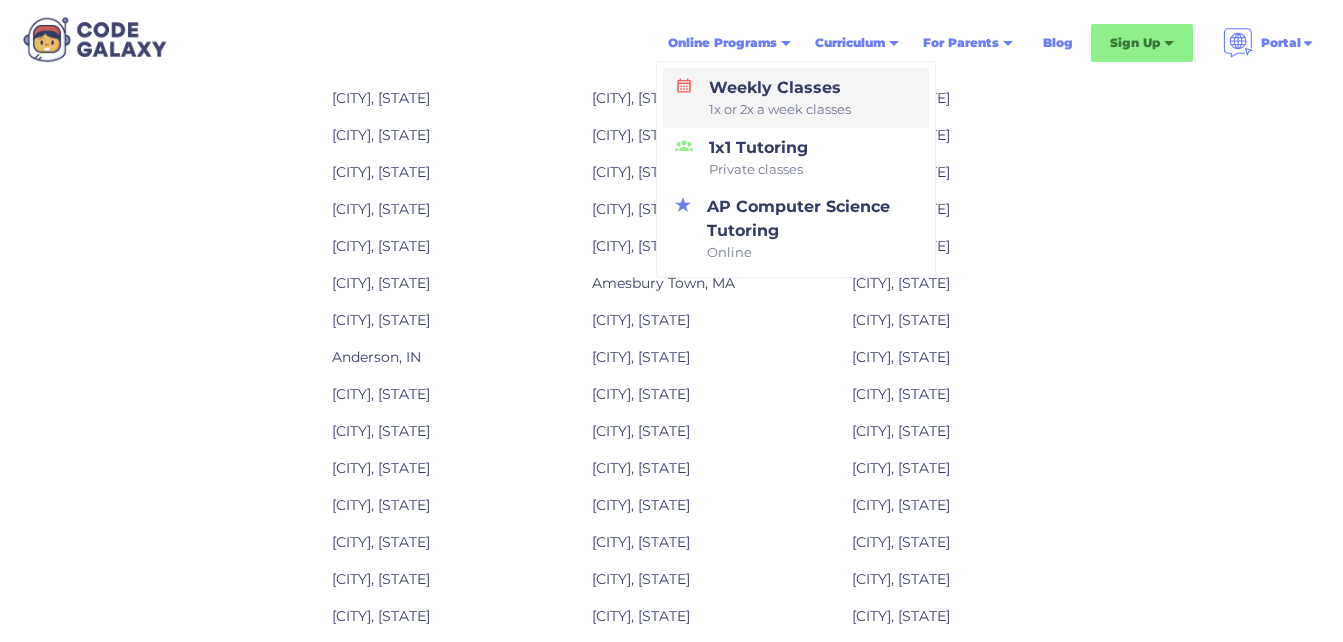 click on "Weekly Classes  1x or 2x a week classes" at bounding box center (796, 98) 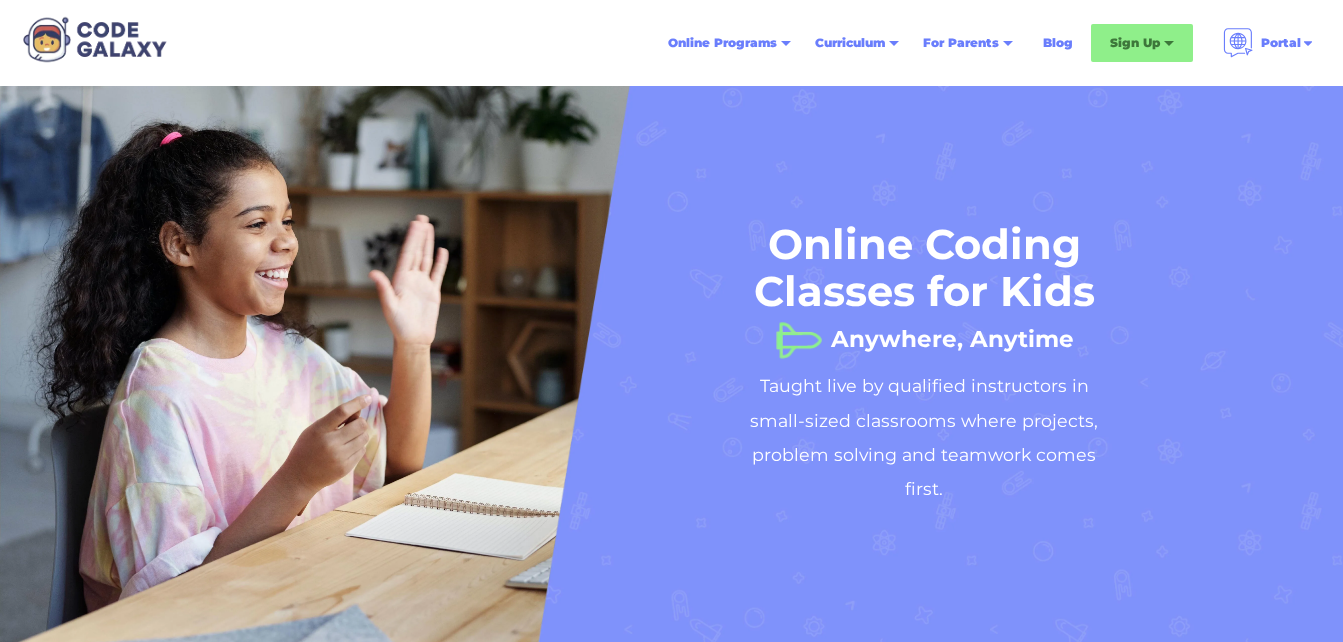 scroll, scrollTop: 0, scrollLeft: 0, axis: both 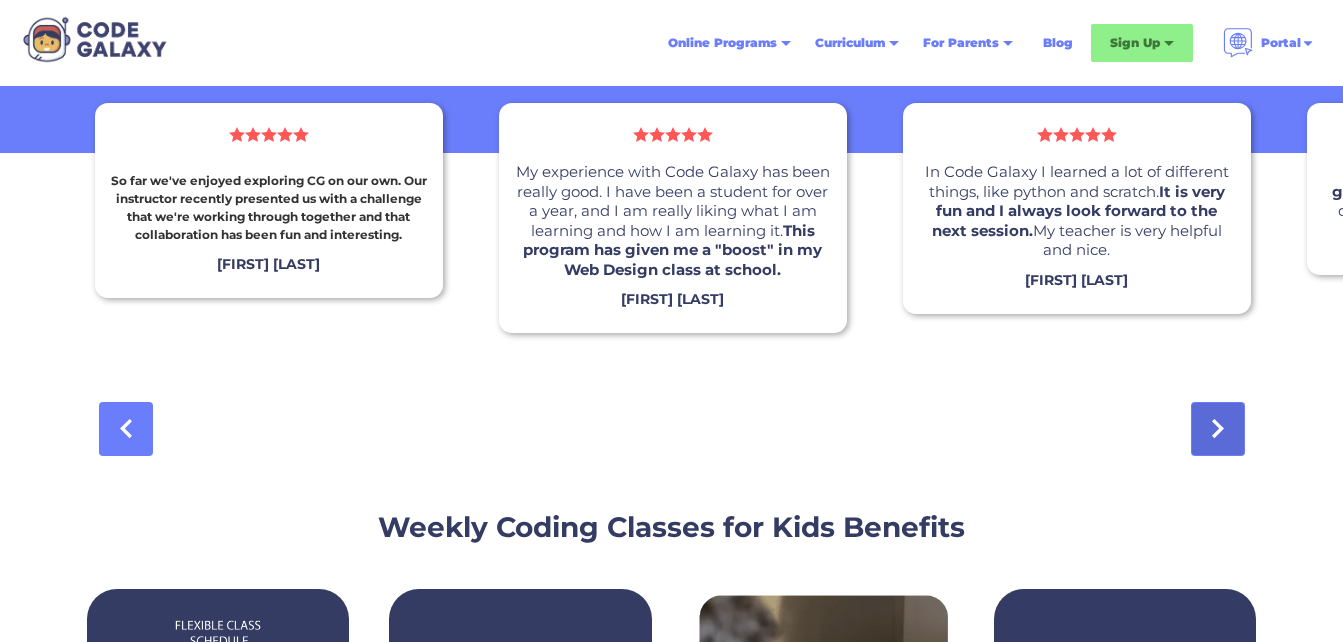 click at bounding box center [1218, 429] 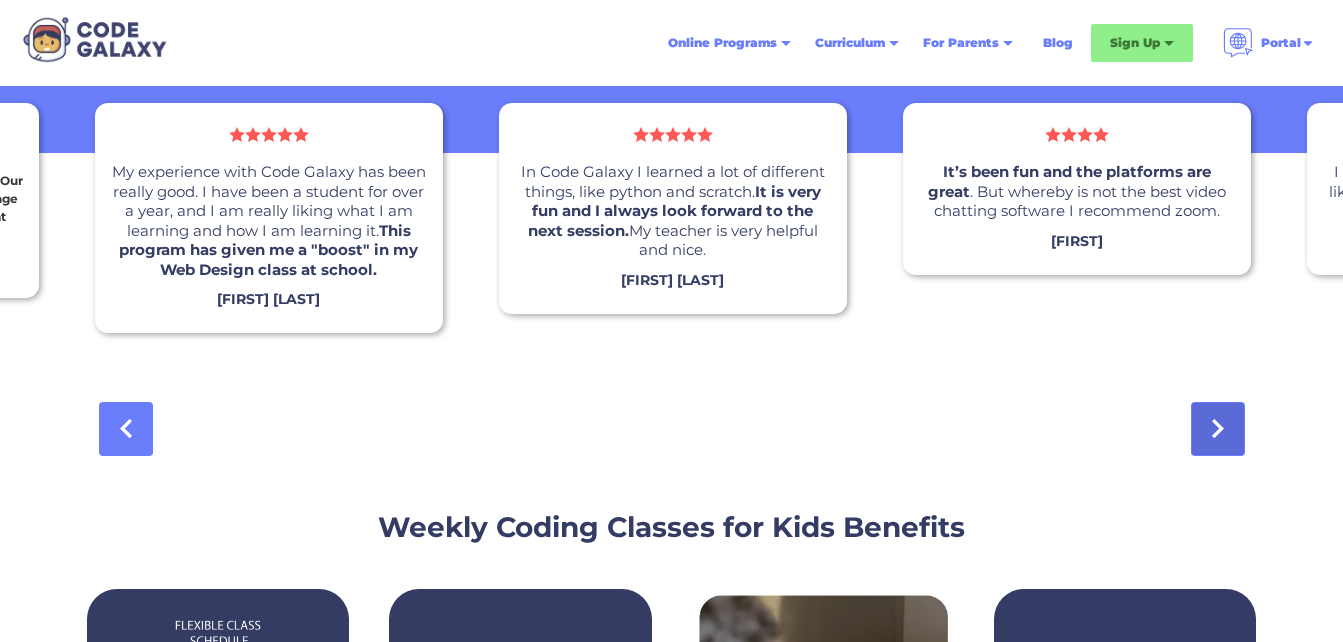 click at bounding box center (1218, 429) 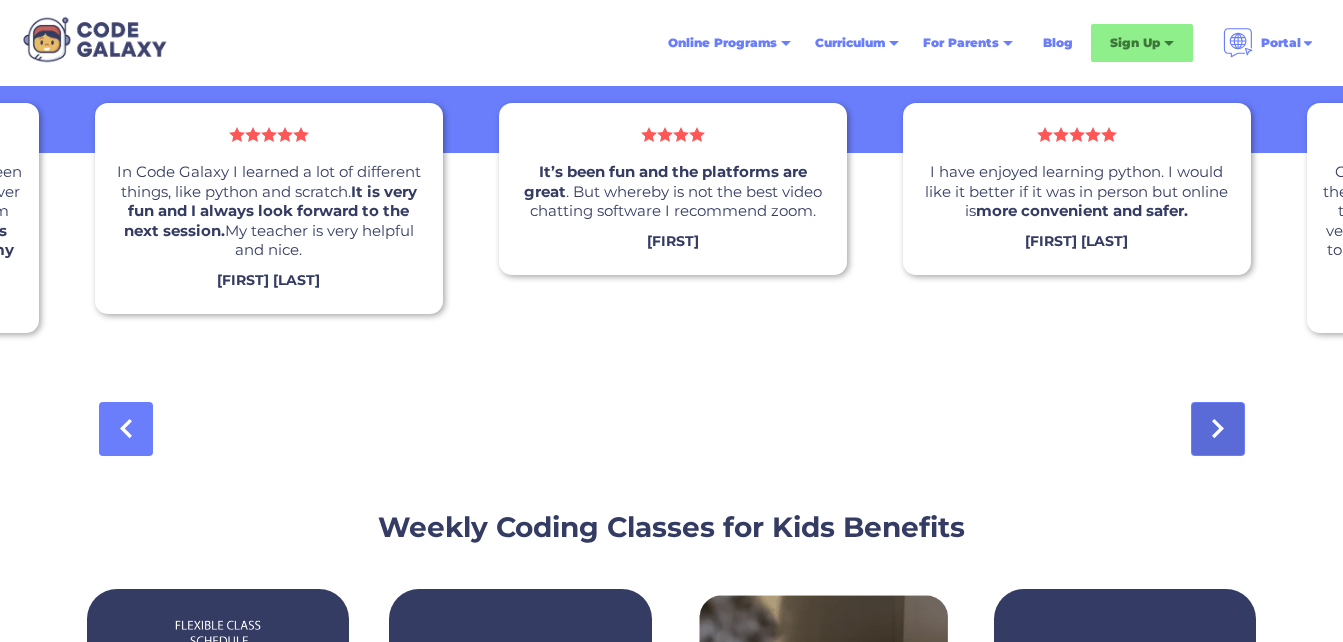 click at bounding box center [1218, 429] 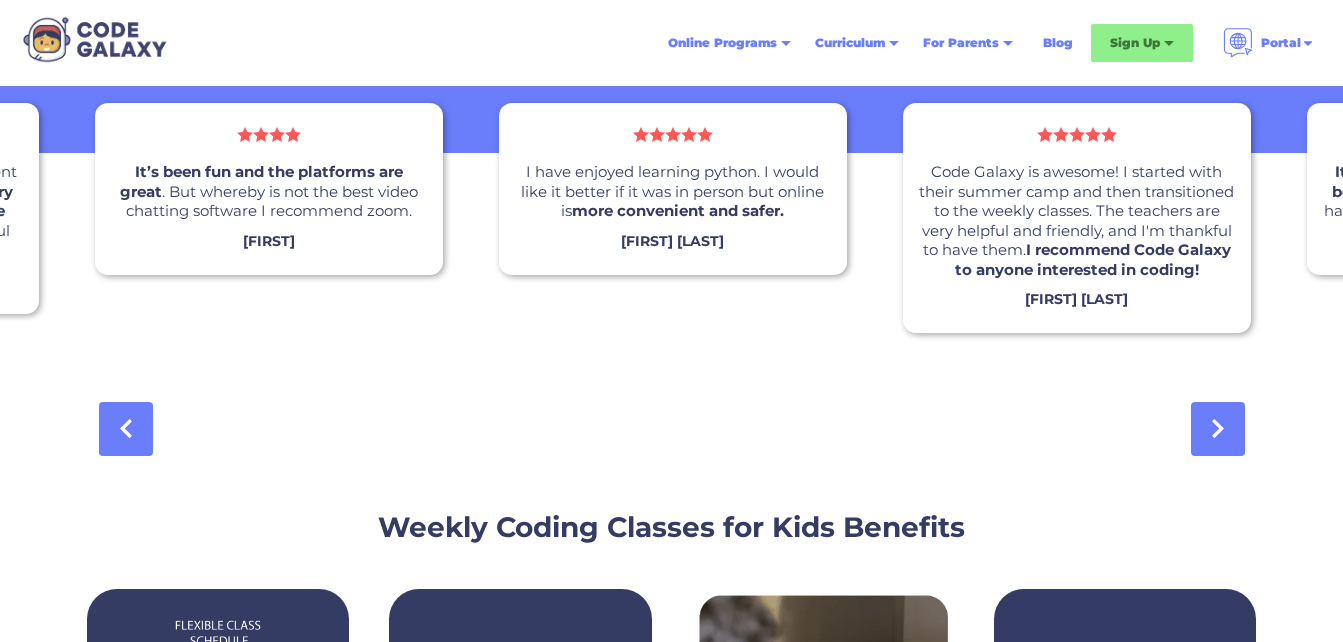scroll, scrollTop: 2526, scrollLeft: 0, axis: vertical 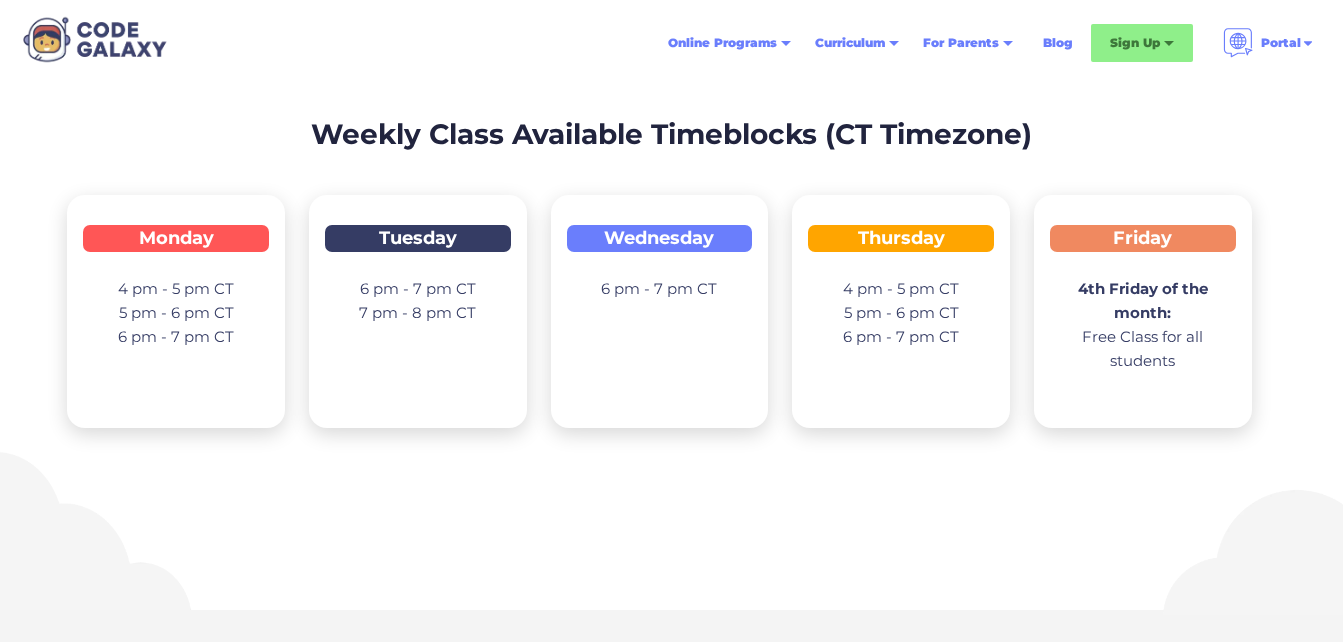 click on "4th Friday of the month:   Free Class for all students" at bounding box center [1143, 325] 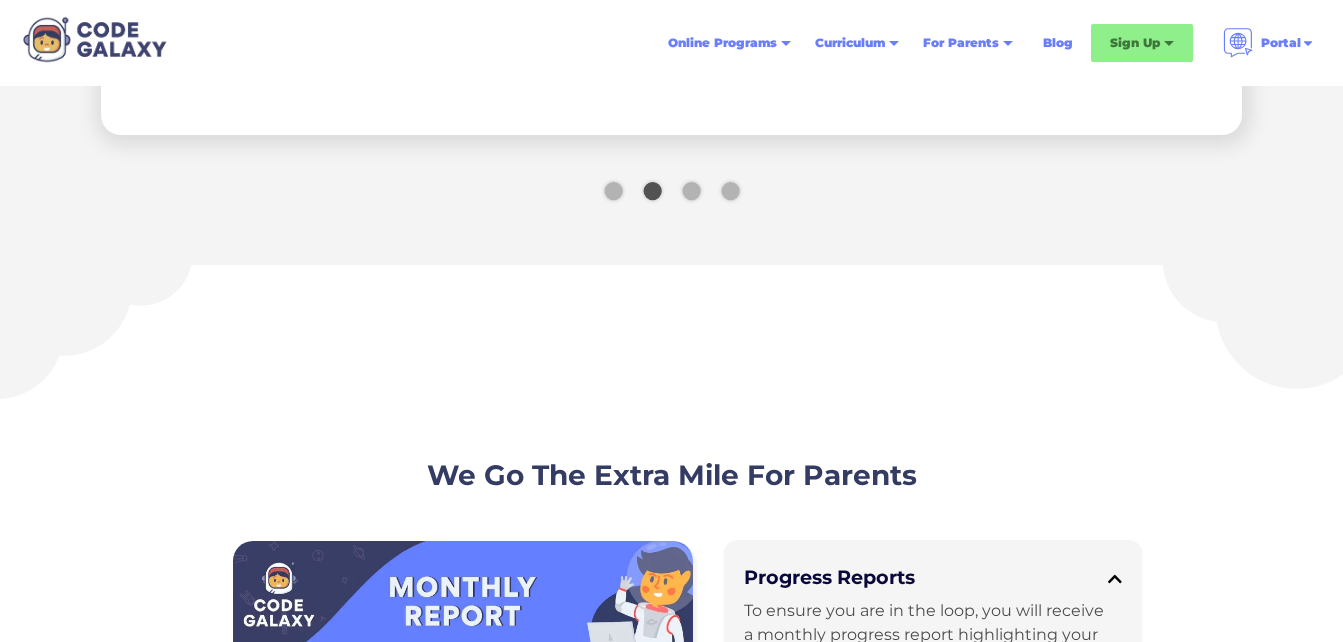 scroll, scrollTop: 4770, scrollLeft: 0, axis: vertical 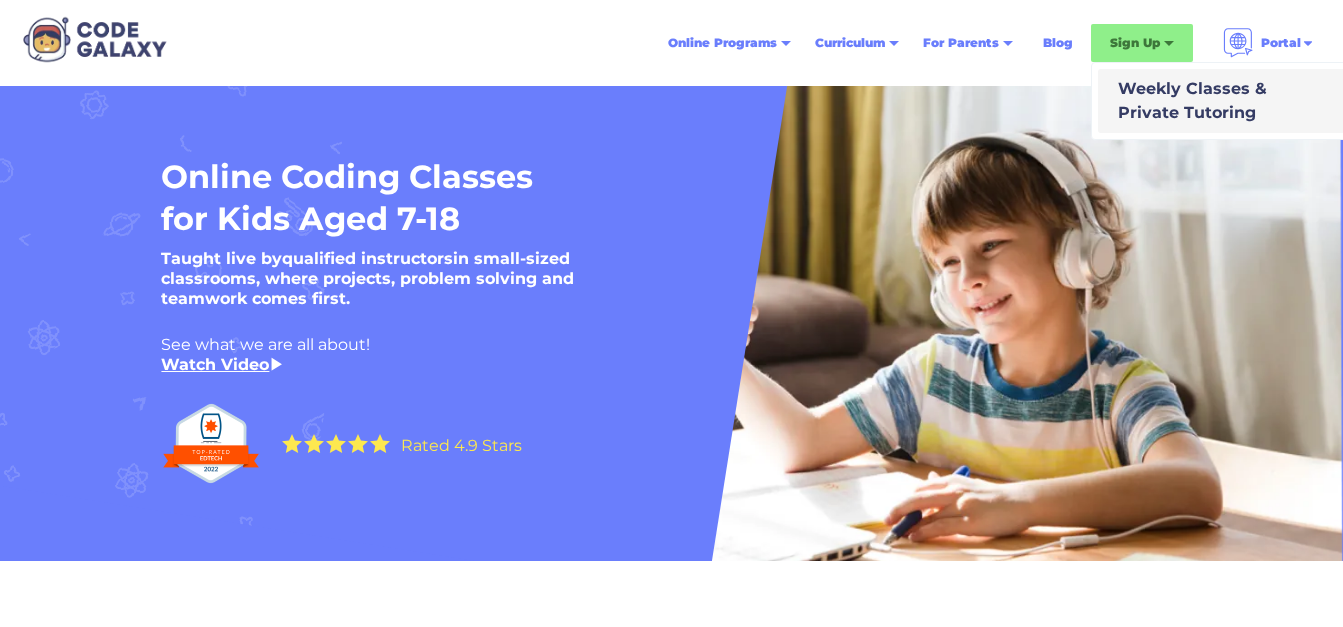 click on "Weekly Classes &  Private Tutoring" at bounding box center [1188, 101] 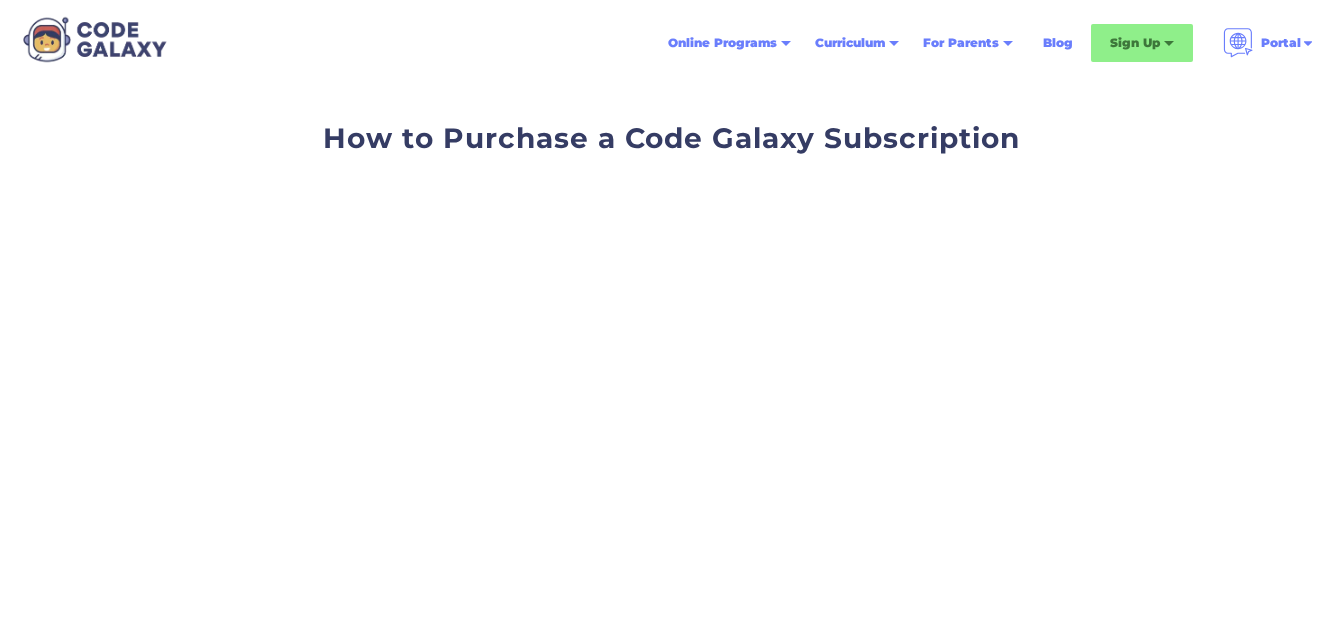 scroll, scrollTop: 0, scrollLeft: 0, axis: both 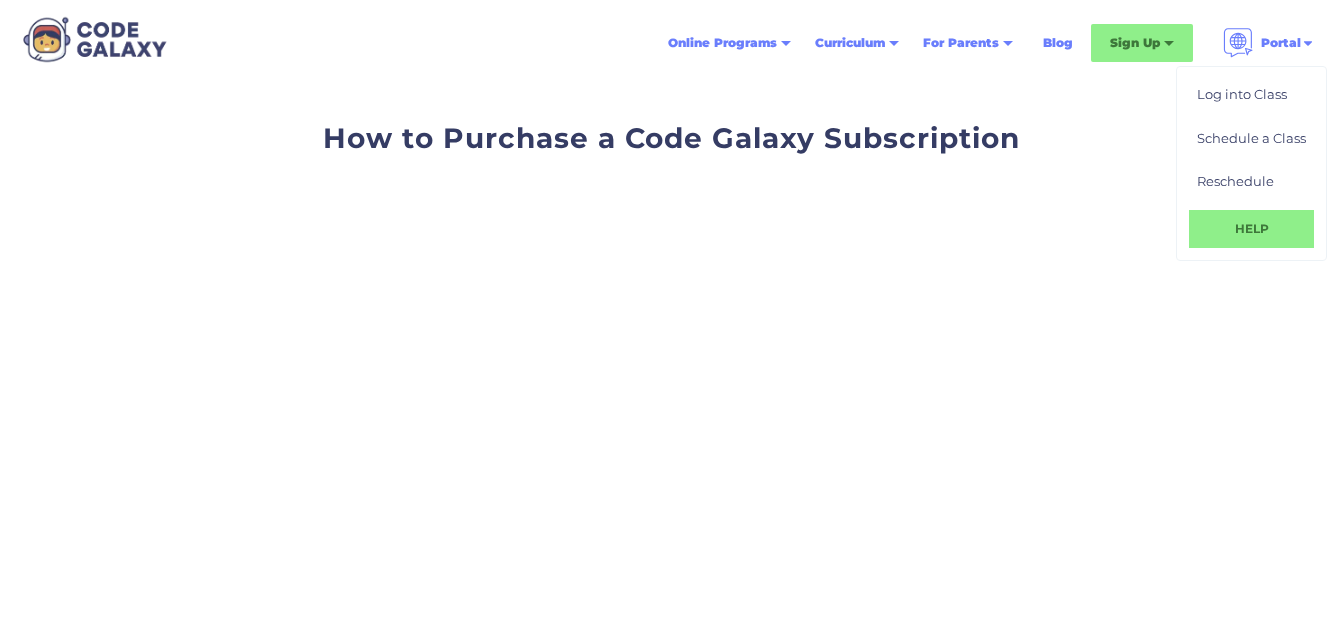 click on "How to Purchase a Code Galaxy Subscription" at bounding box center (671, 390) 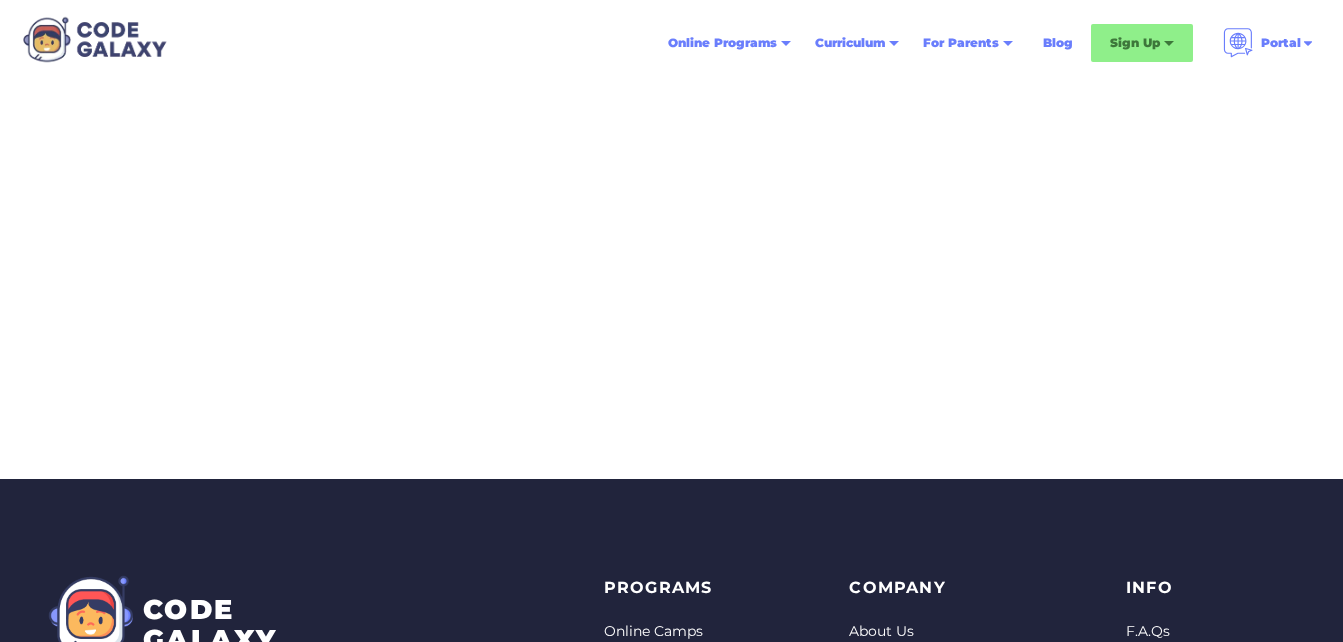 scroll, scrollTop: 1032, scrollLeft: 0, axis: vertical 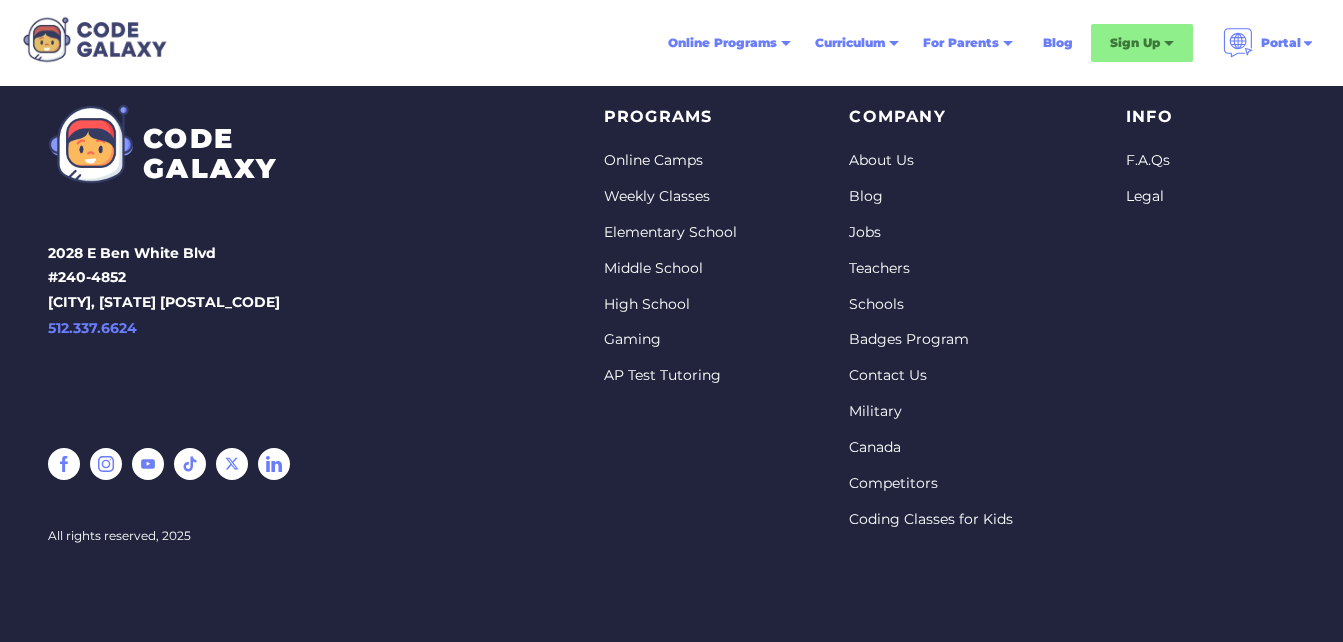 drag, startPoint x: 872, startPoint y: 641, endPoint x: 466, endPoint y: 189, distance: 607.5689 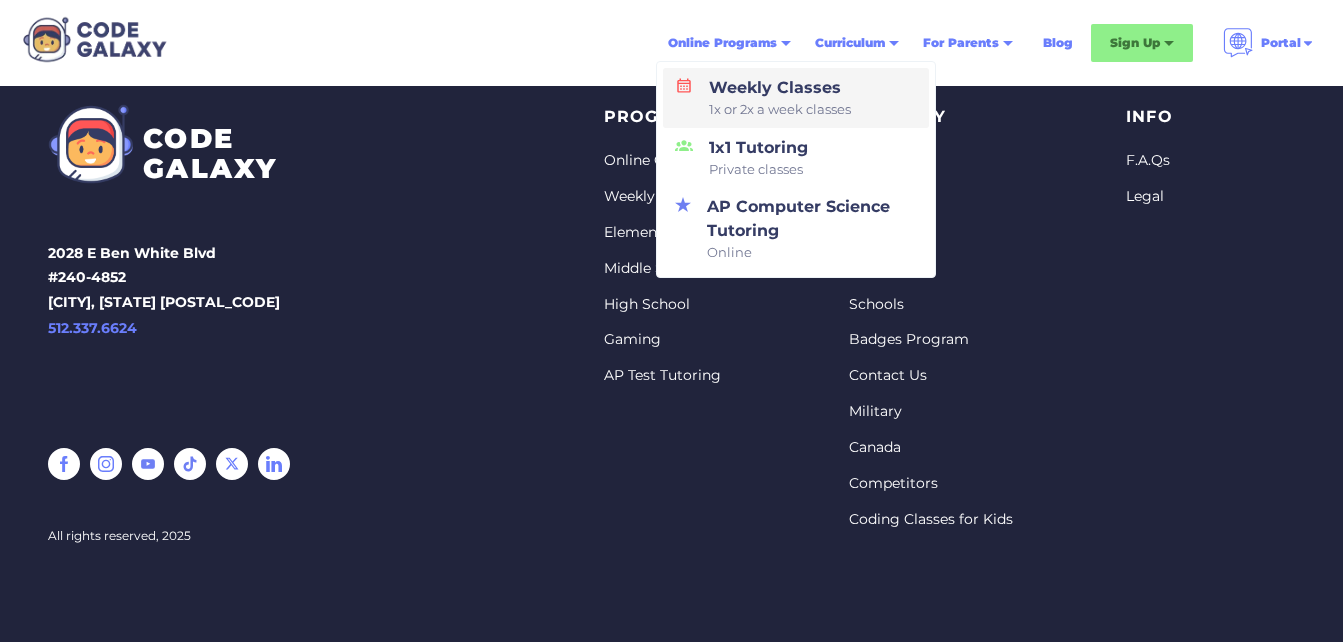 click on "Weekly Classes  1x or 2x a week classes" at bounding box center [776, 98] 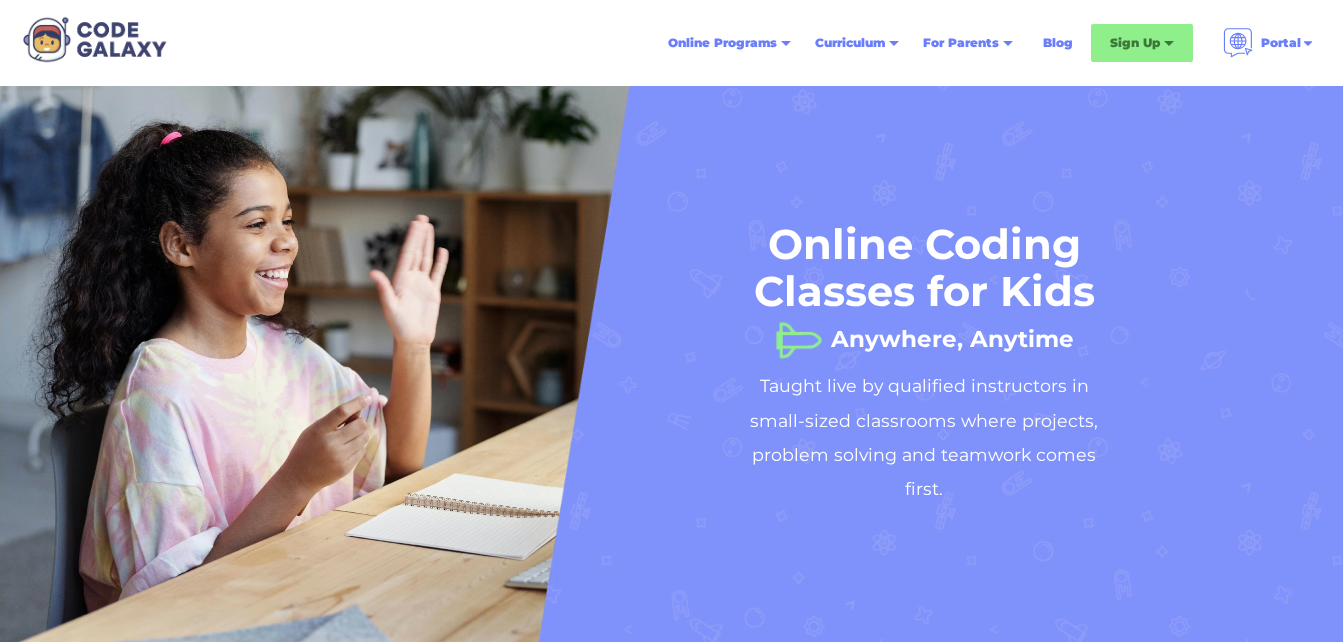 scroll, scrollTop: 0, scrollLeft: 0, axis: both 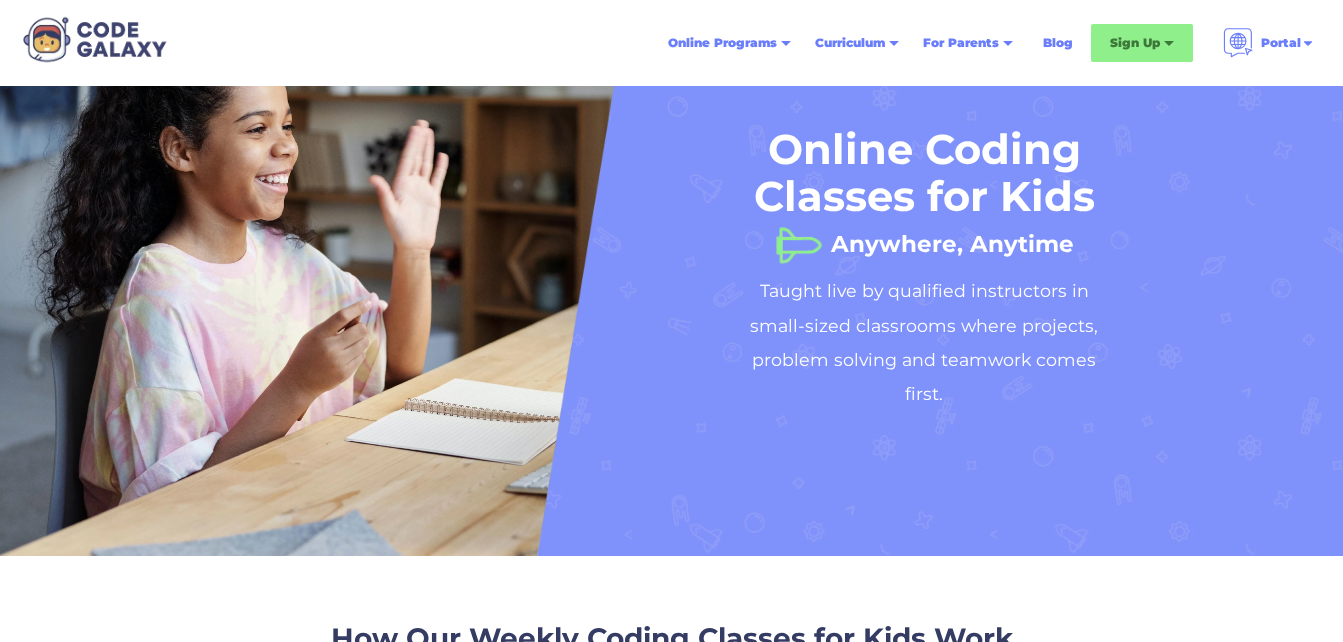 click on "Online Programs Weekly Classes  1x or 2x a week classes 1x1 Tutoring Private classes AP Computer Science Tutoring Online Summer Camps 2025 Online Curriculum Curriculum Pathways All Our Courses Suggest a Course For Parents Why Code Galaxy Badges Gaming Courses Online Classes Online Tutoring AP Computer Science Tutoring Summer Camp Curriculum Curriculum Pathways All Courses Suggest A Course For Parents Why Code Galaxy Badges Gaming Courses Blog Sign Up Summer Camp Sign up for Summer Camp Weekly Classes &  Private Tutoring Book a Free Trial My Location  [USERNAME] Go to platform View profile Logout Portal Log into Class Schedule a Class Reschedule HELP Login" at bounding box center [671, 43] 